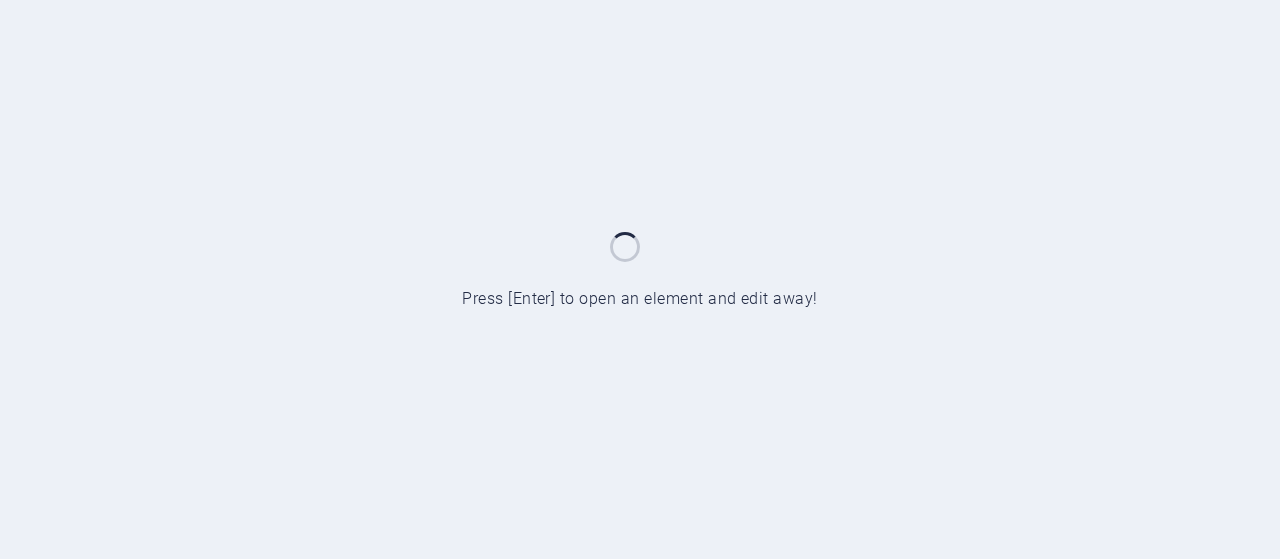 scroll, scrollTop: 0, scrollLeft: 0, axis: both 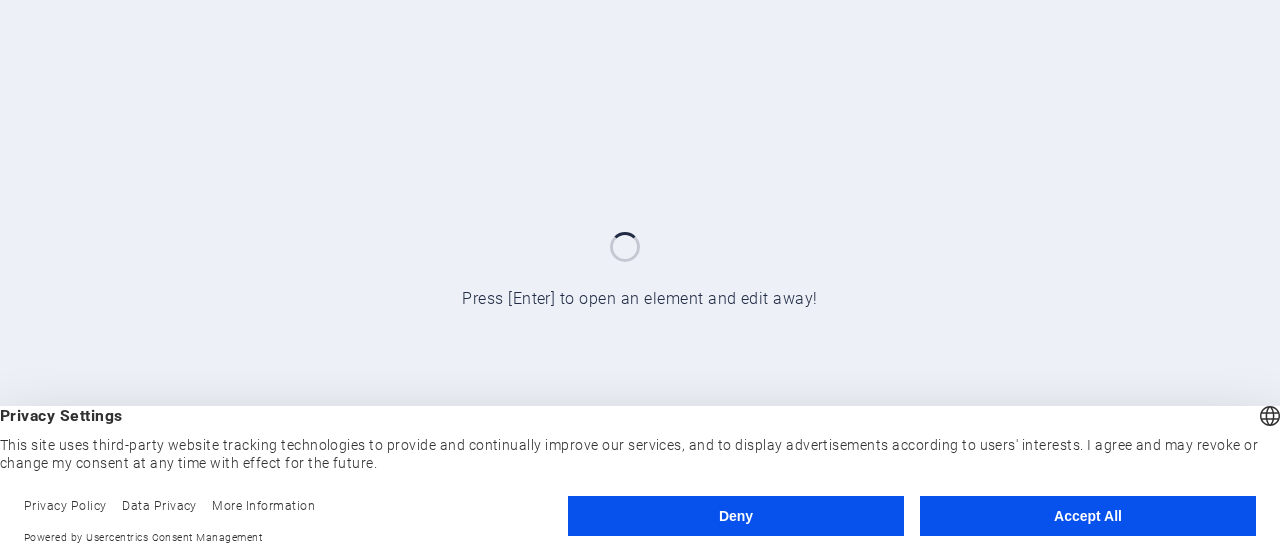 click on "Accept All" at bounding box center (1088, 516) 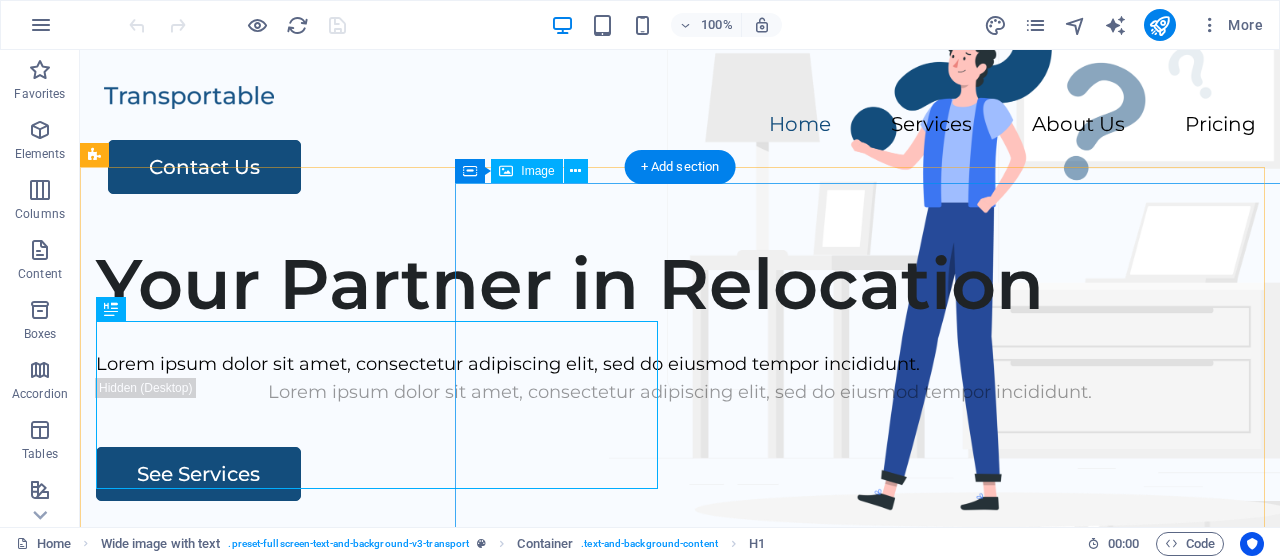 scroll, scrollTop: 0, scrollLeft: 0, axis: both 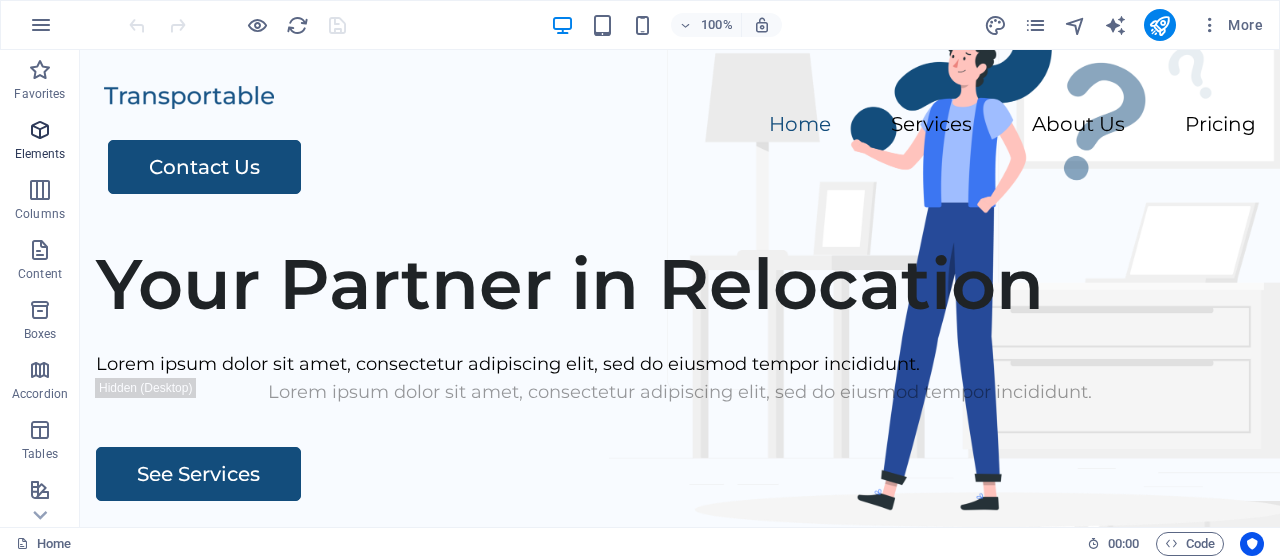 click on "Elements" at bounding box center [40, 154] 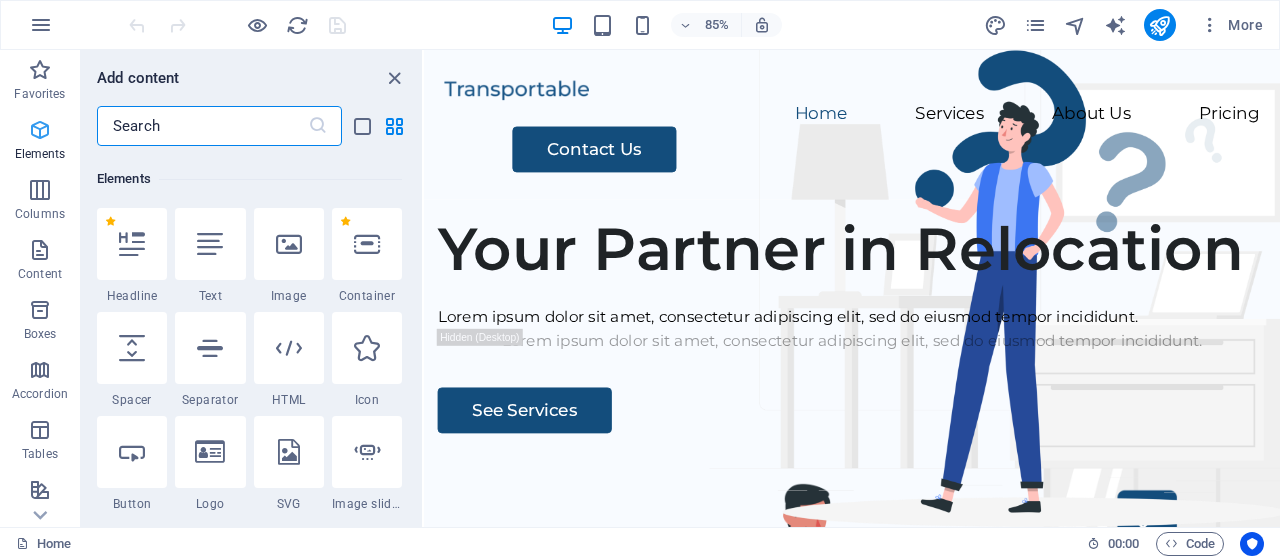 scroll, scrollTop: 213, scrollLeft: 0, axis: vertical 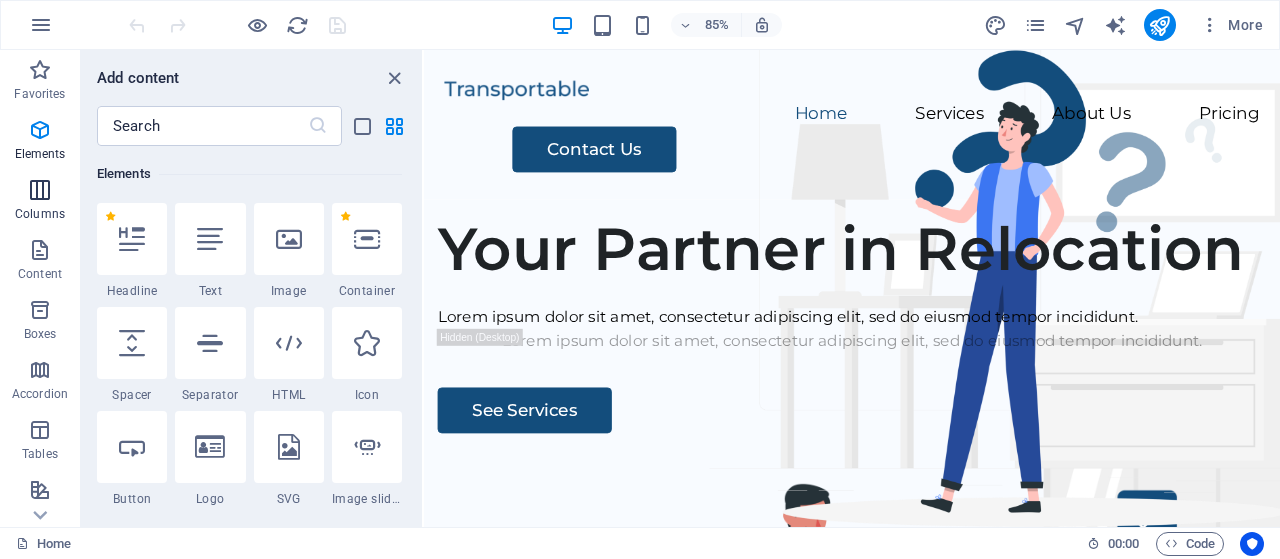 click at bounding box center (40, 190) 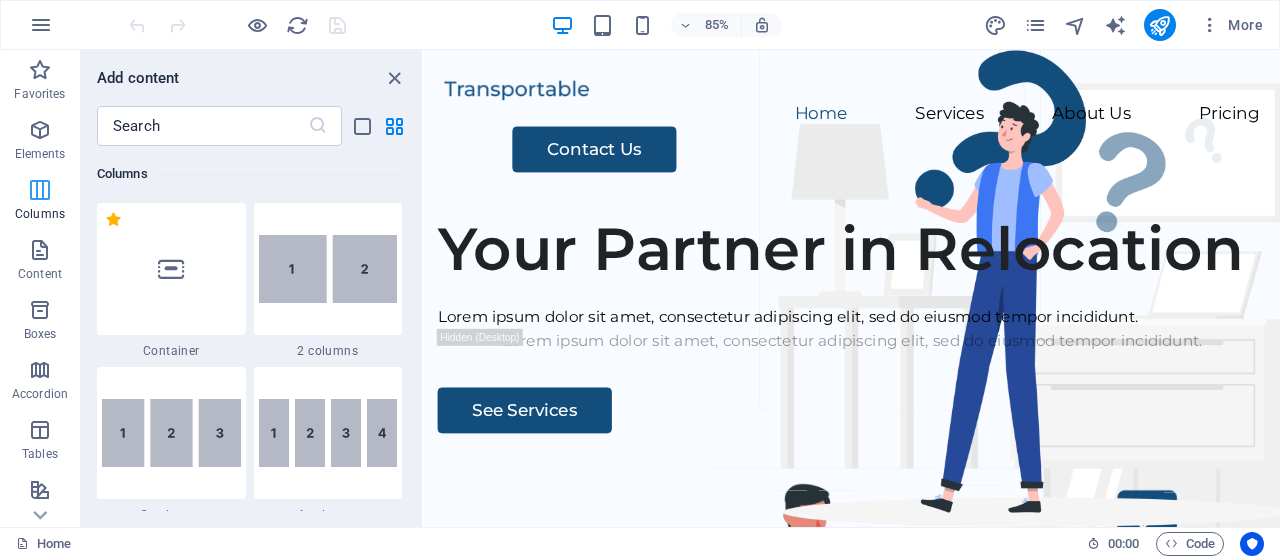 scroll, scrollTop: 990, scrollLeft: 0, axis: vertical 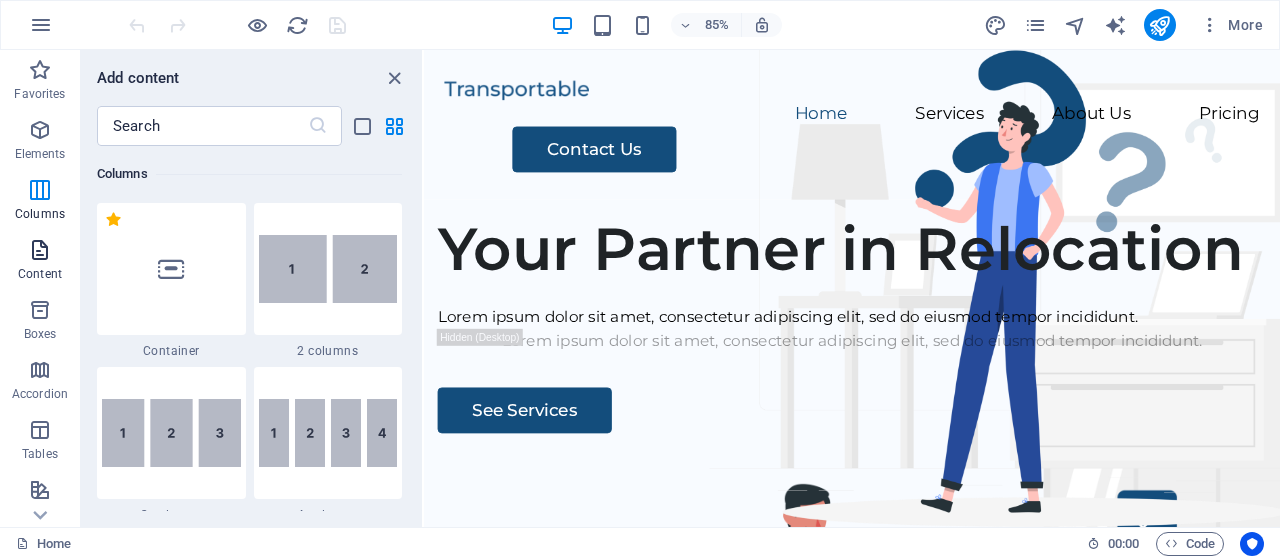 click on "Content" at bounding box center [40, 274] 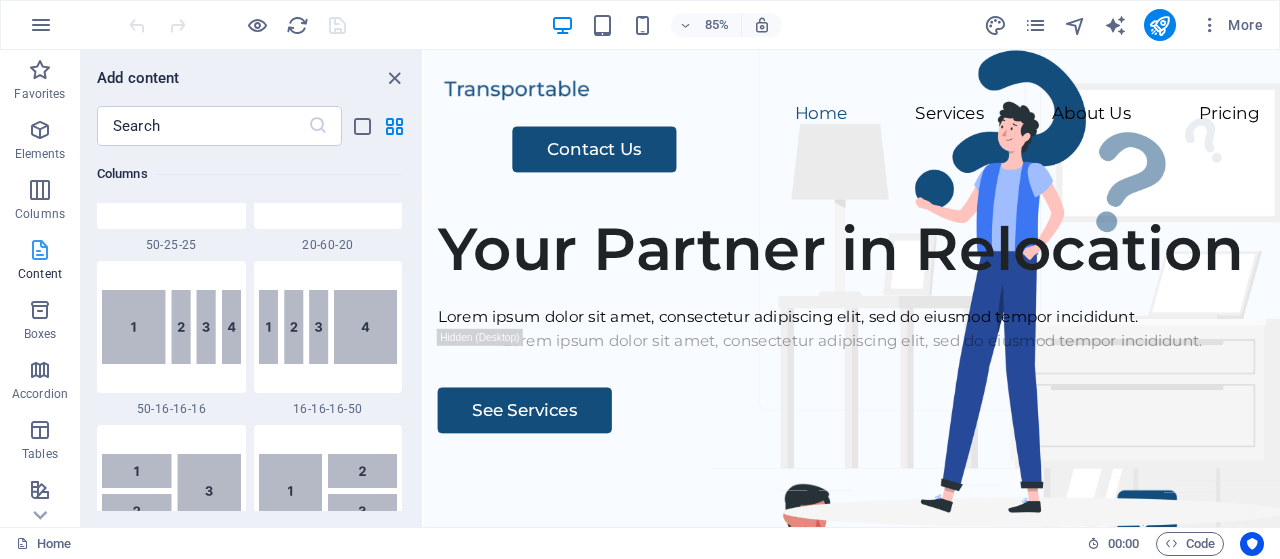 scroll, scrollTop: 3498, scrollLeft: 0, axis: vertical 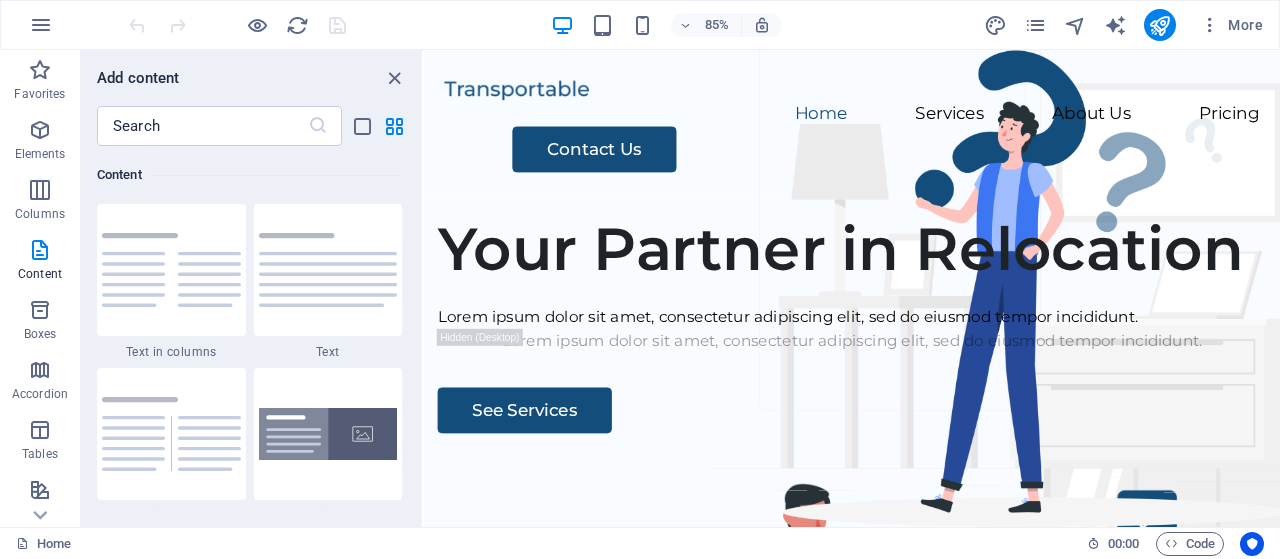 drag, startPoint x: 1425, startPoint y: 93, endPoint x: 1702, endPoint y: 76, distance: 277.52118 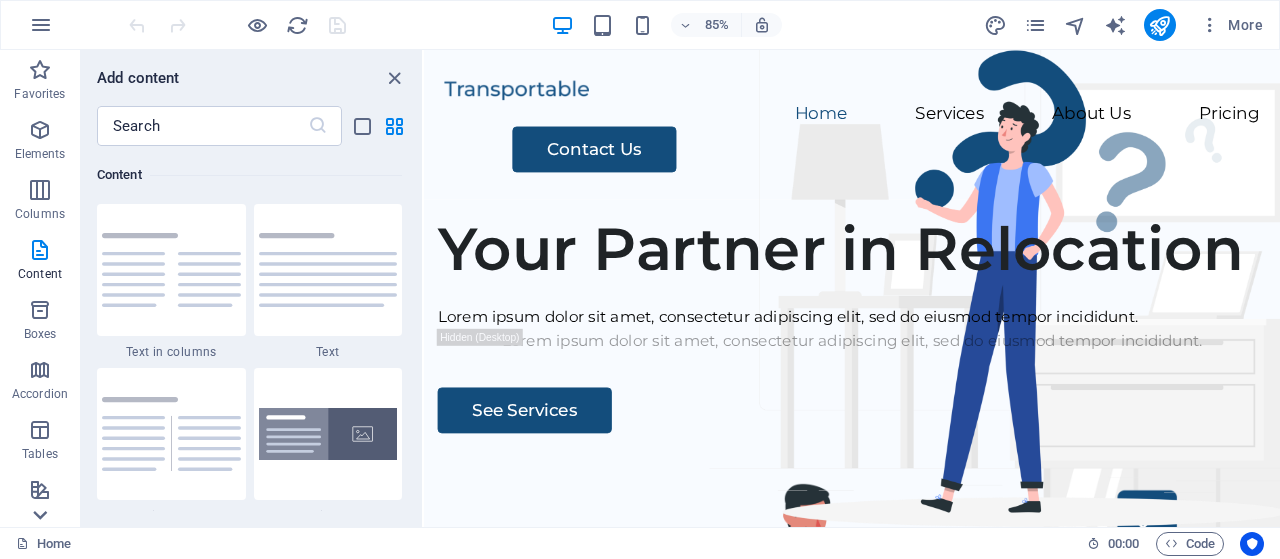click 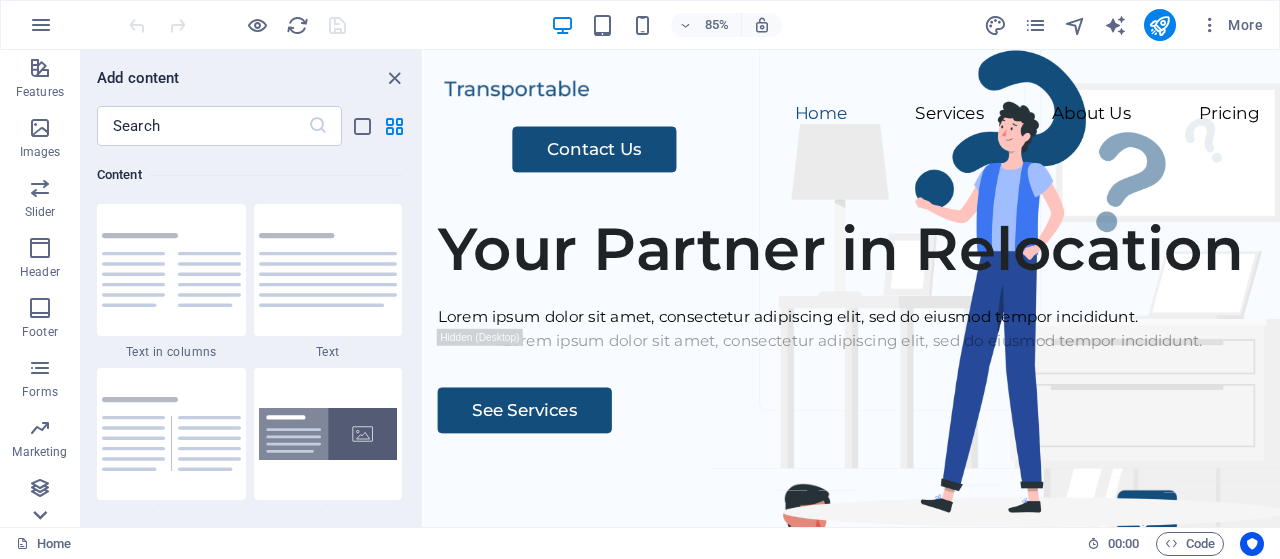 scroll, scrollTop: 422, scrollLeft: 0, axis: vertical 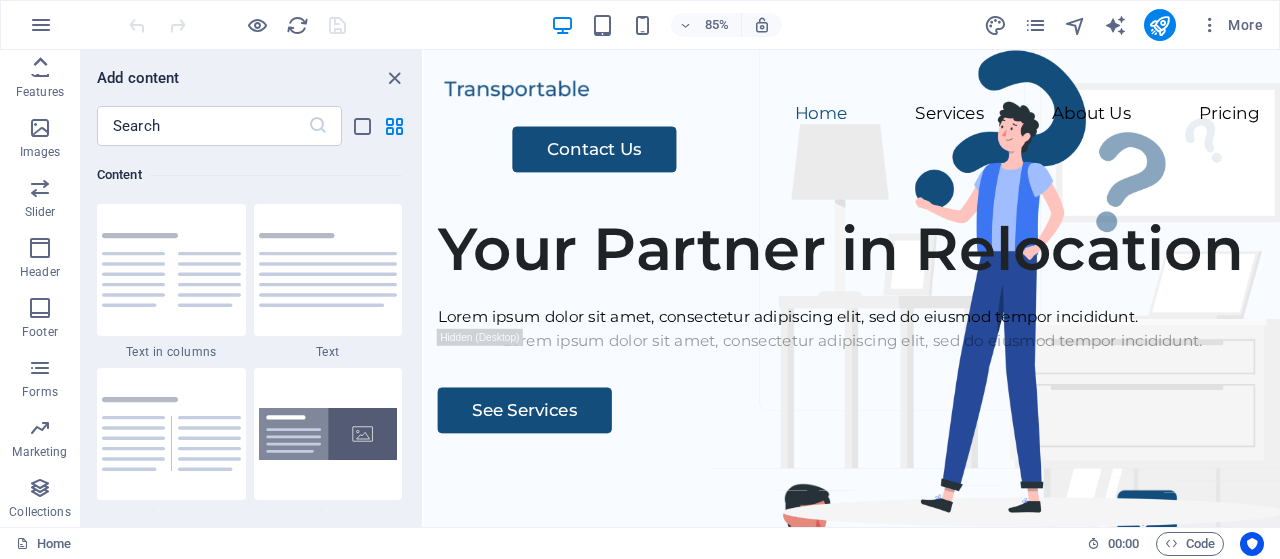 click 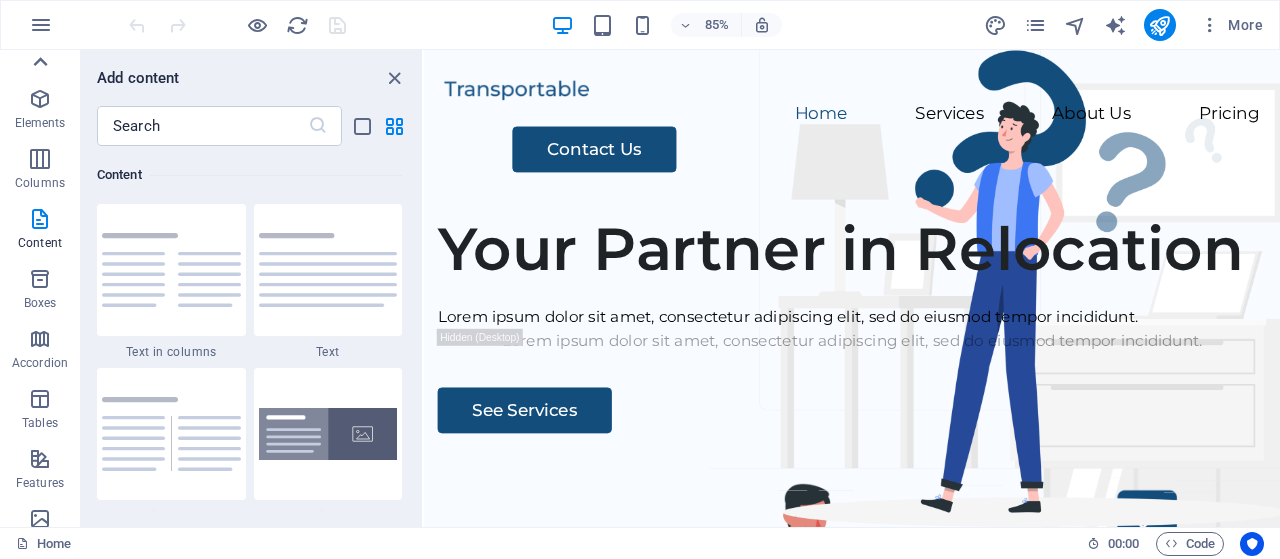 scroll, scrollTop: 0, scrollLeft: 0, axis: both 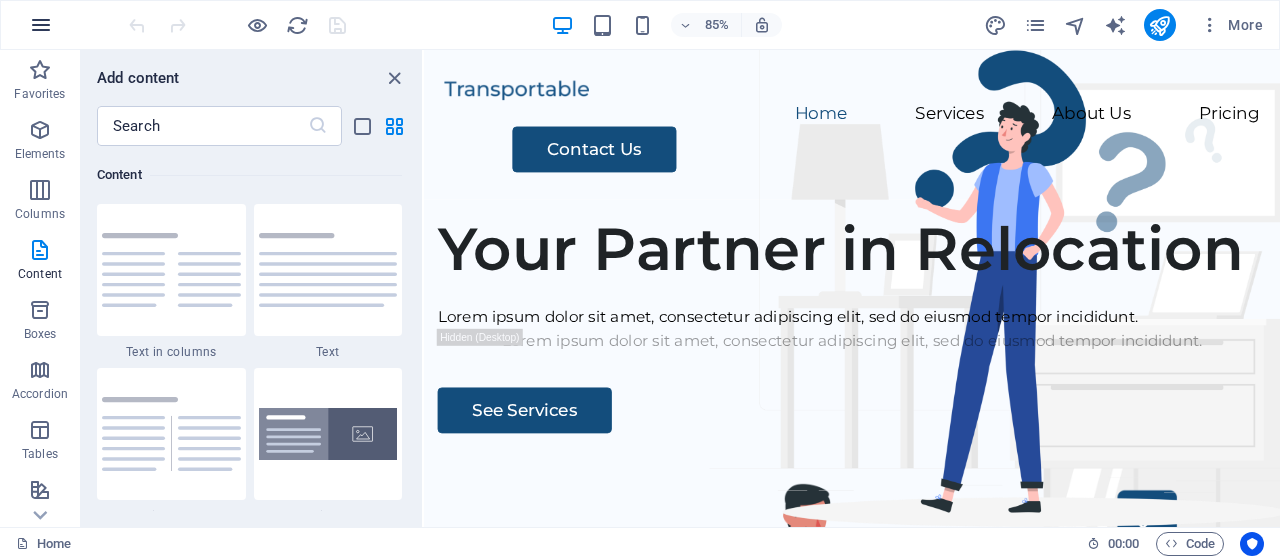click at bounding box center (41, 25) 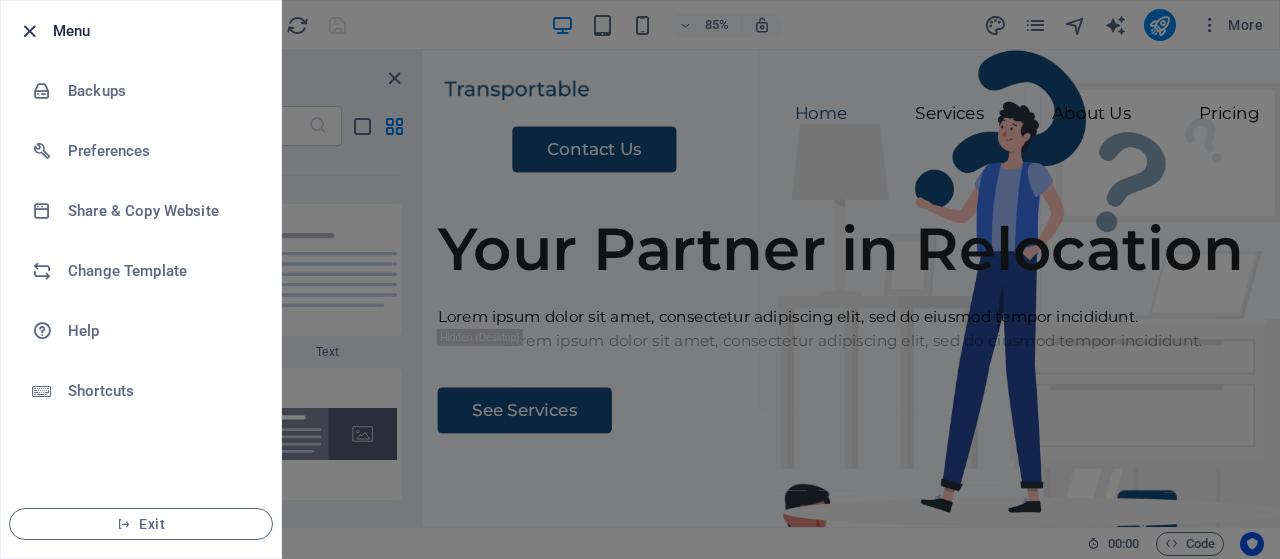 click at bounding box center [29, 31] 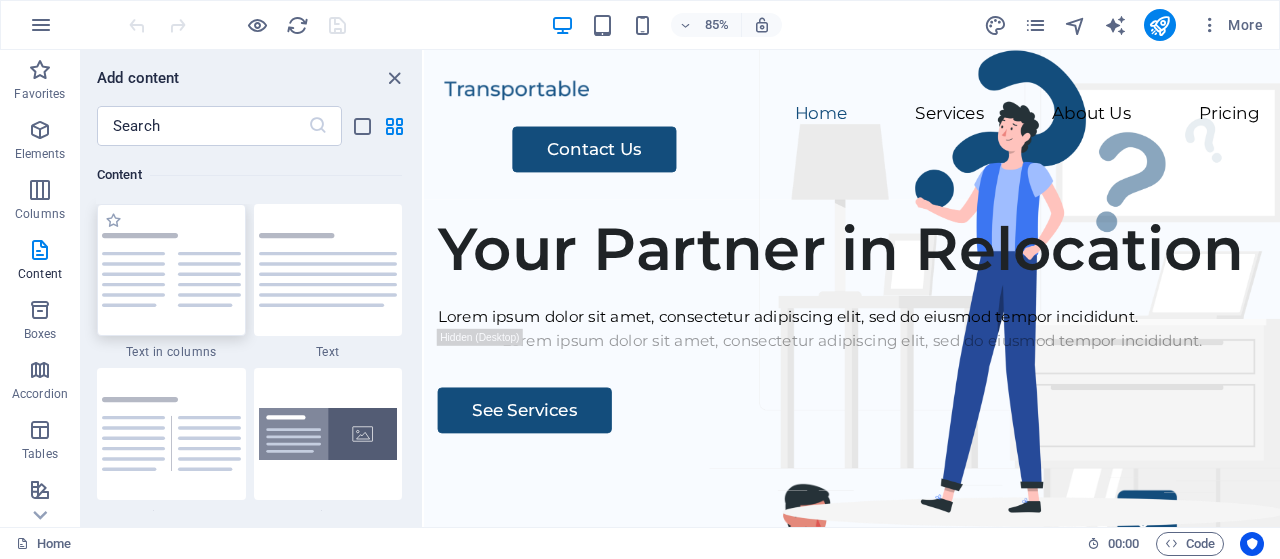 click at bounding box center (171, 270) 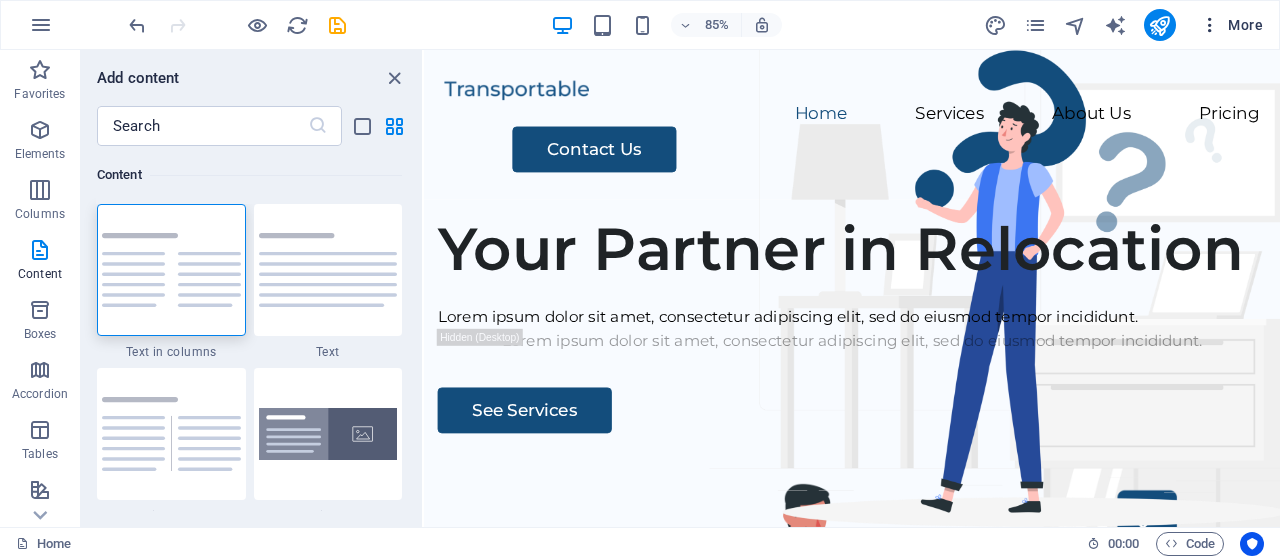 click on "More" at bounding box center [1231, 25] 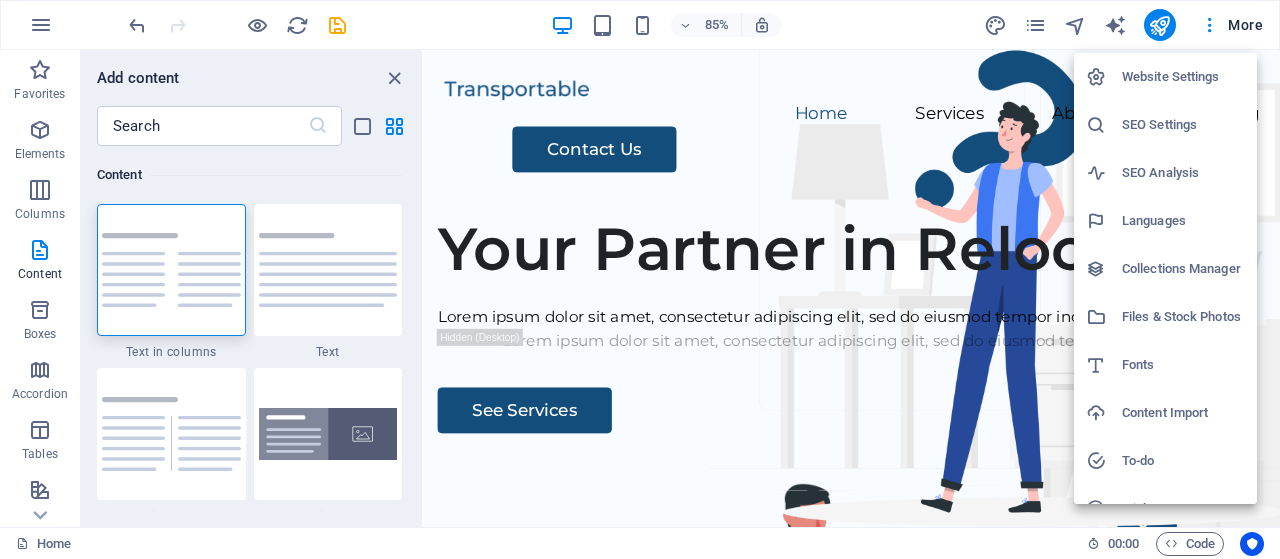 click at bounding box center [640, 279] 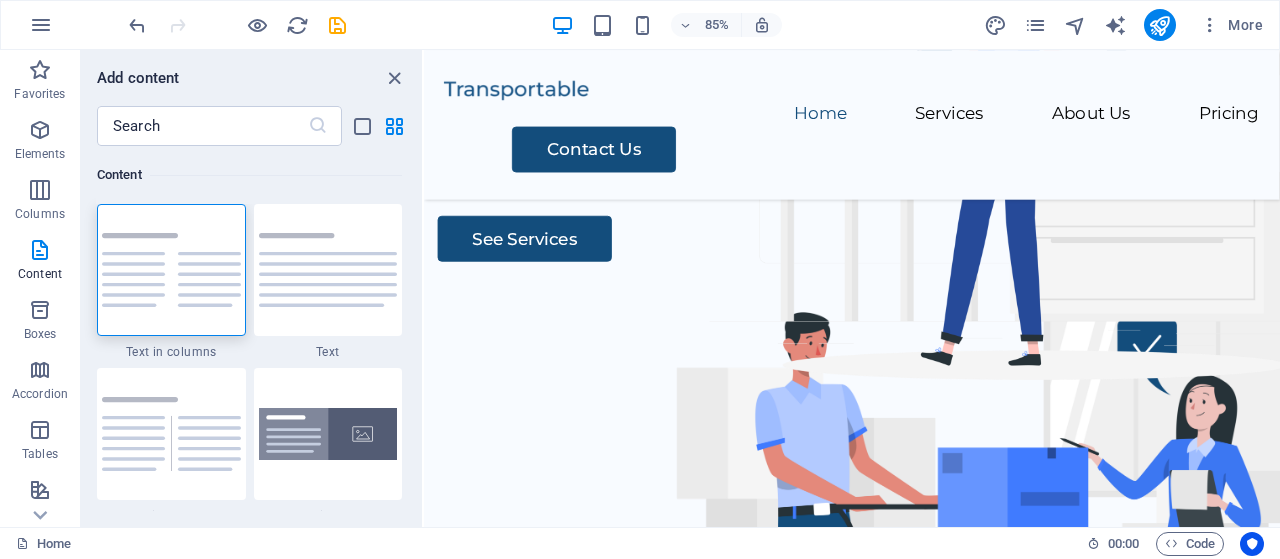 scroll, scrollTop: 0, scrollLeft: 0, axis: both 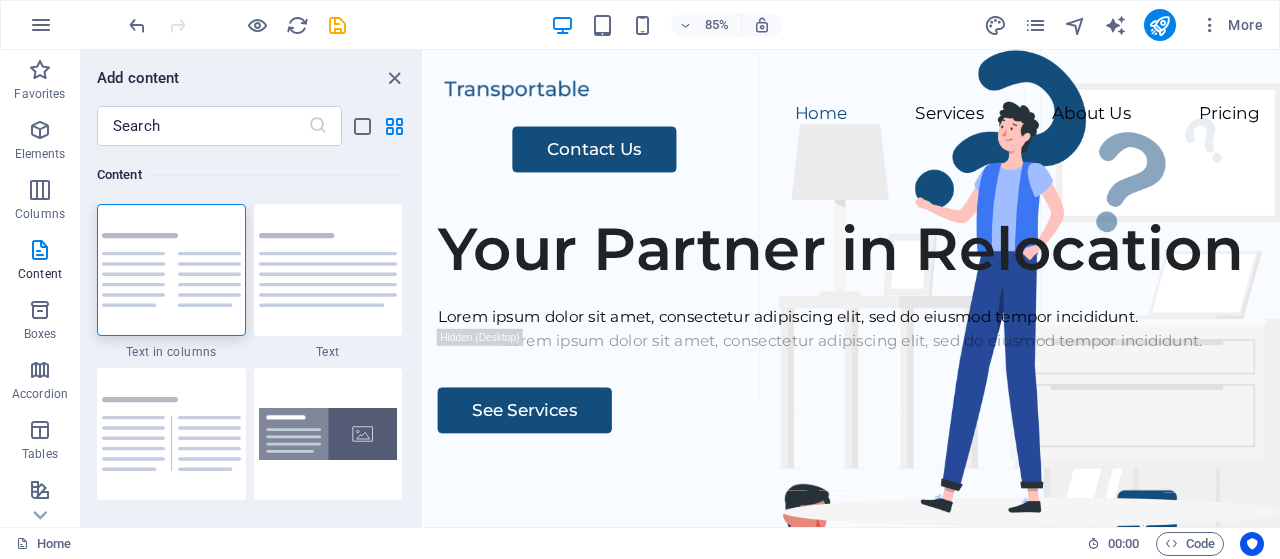 drag, startPoint x: 1421, startPoint y: 89, endPoint x: 1685, endPoint y: 81, distance: 264.1212 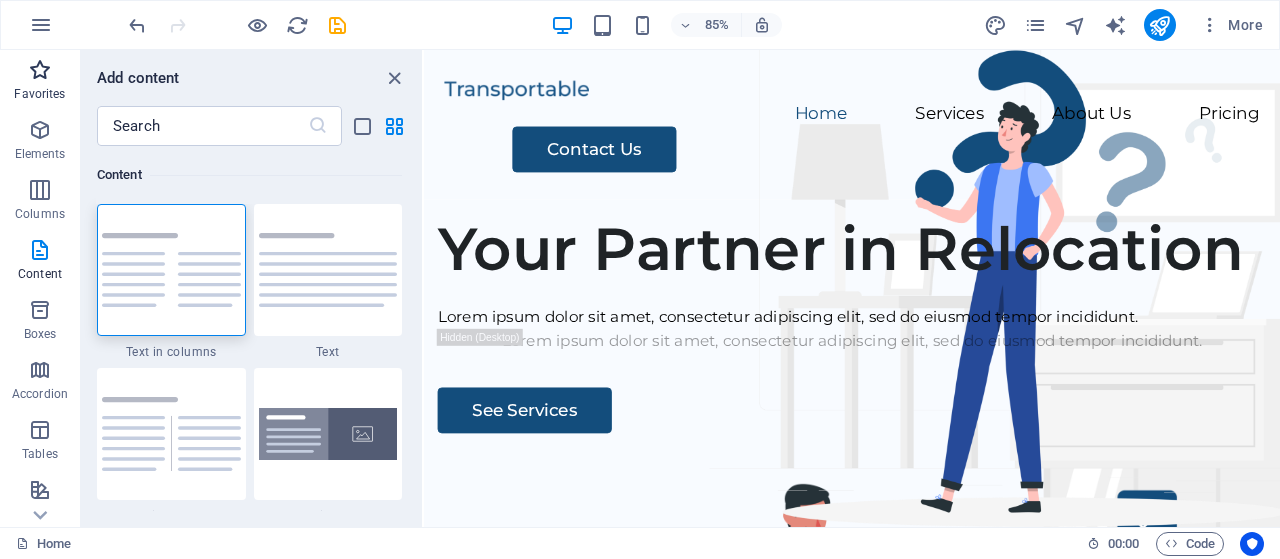 click at bounding box center (40, 70) 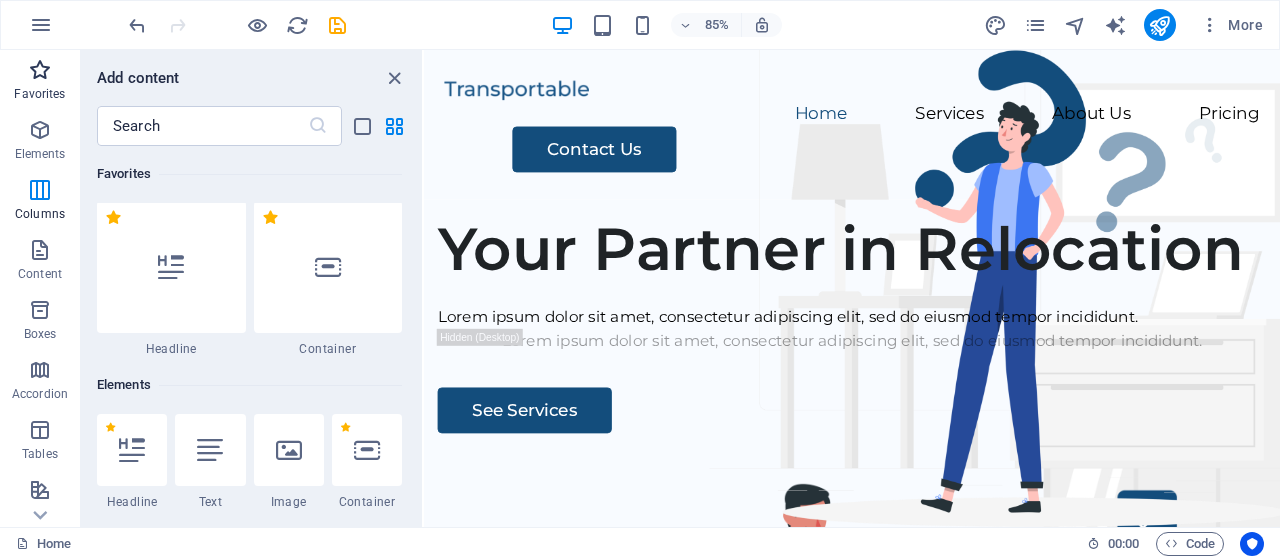 scroll, scrollTop: 0, scrollLeft: 0, axis: both 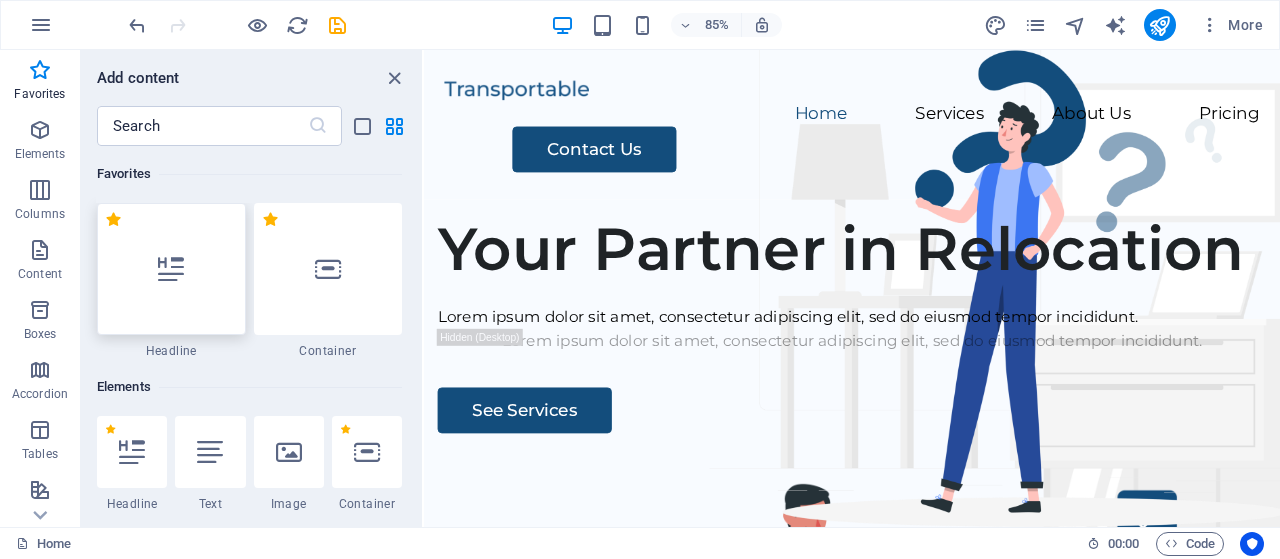 click at bounding box center (171, 269) 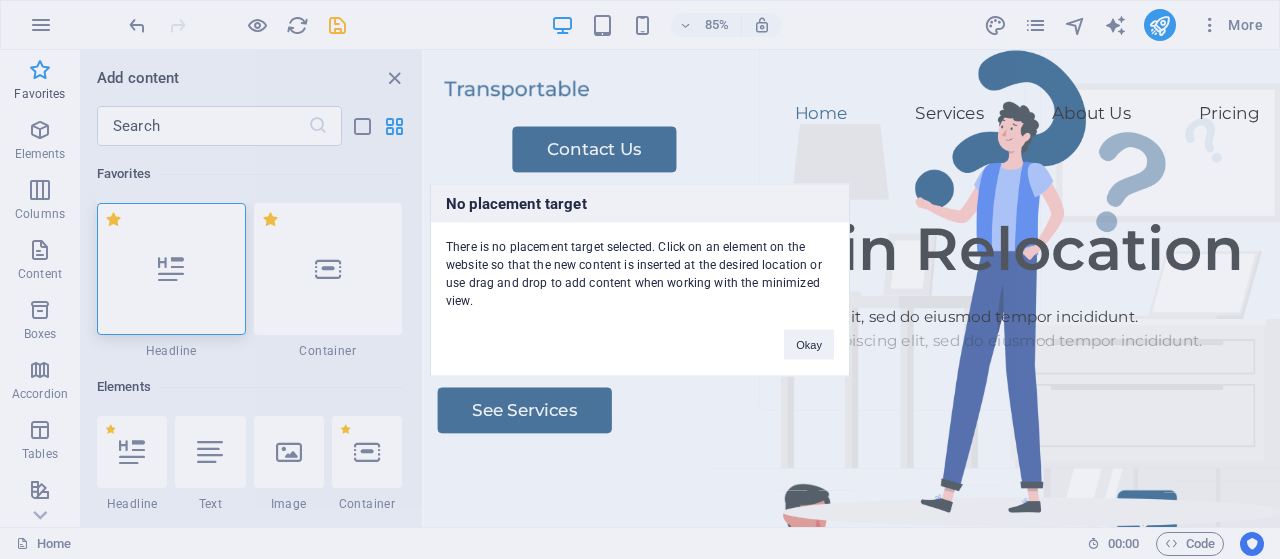 click on "No placement target There is no placement target selected. Click on an element on the website so that the new content is inserted at the desired location or use drag and drop to add content when working with the minimized view. Okay" at bounding box center [640, 279] 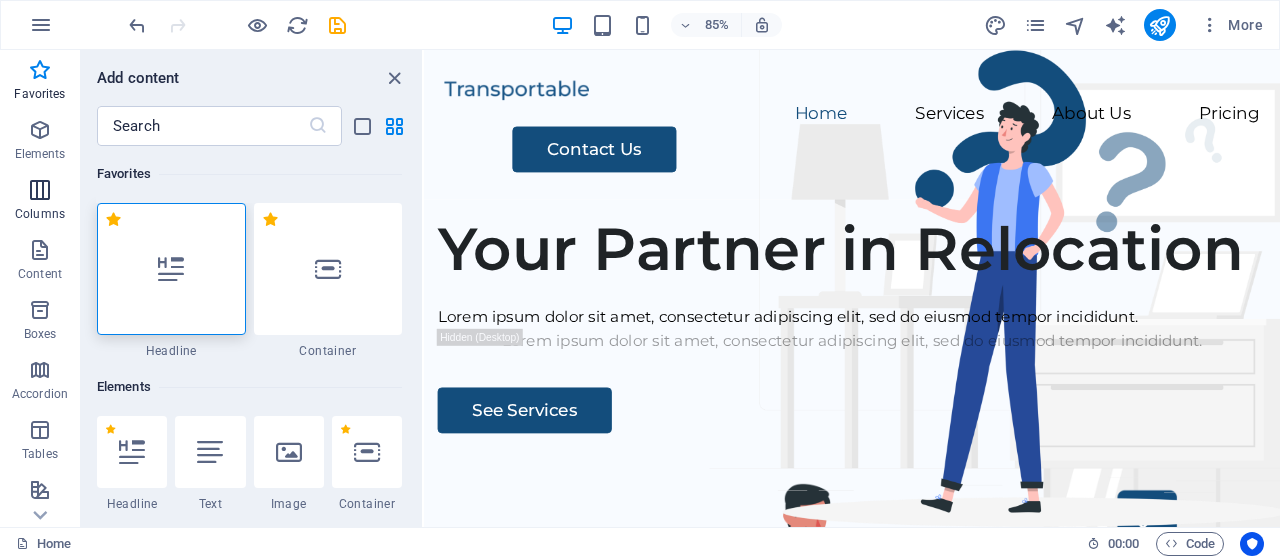click at bounding box center (40, 190) 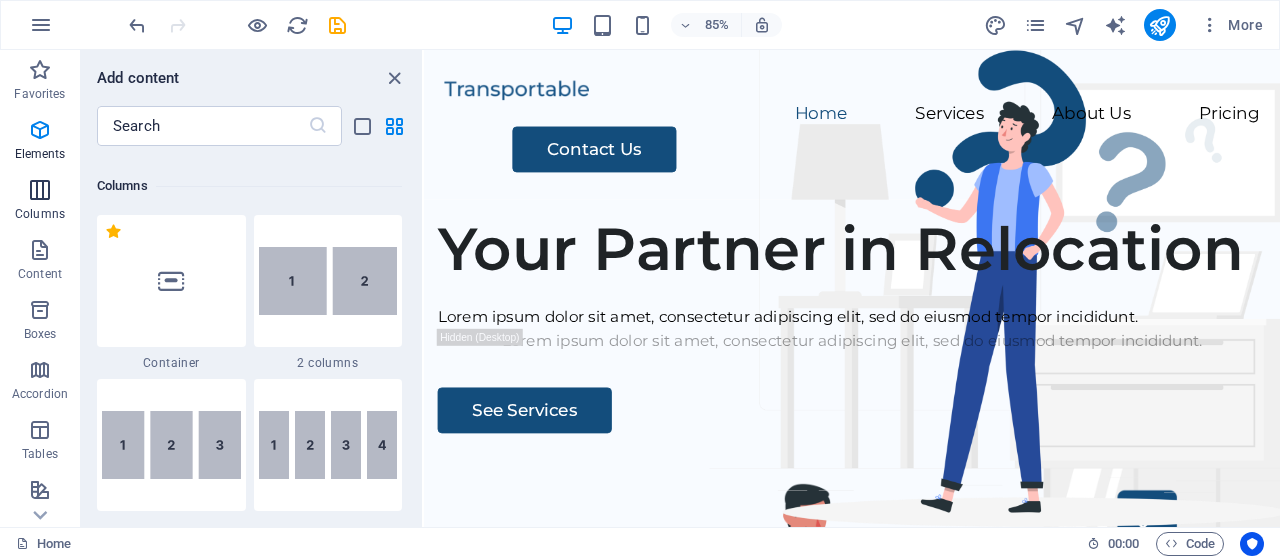 scroll, scrollTop: 990, scrollLeft: 0, axis: vertical 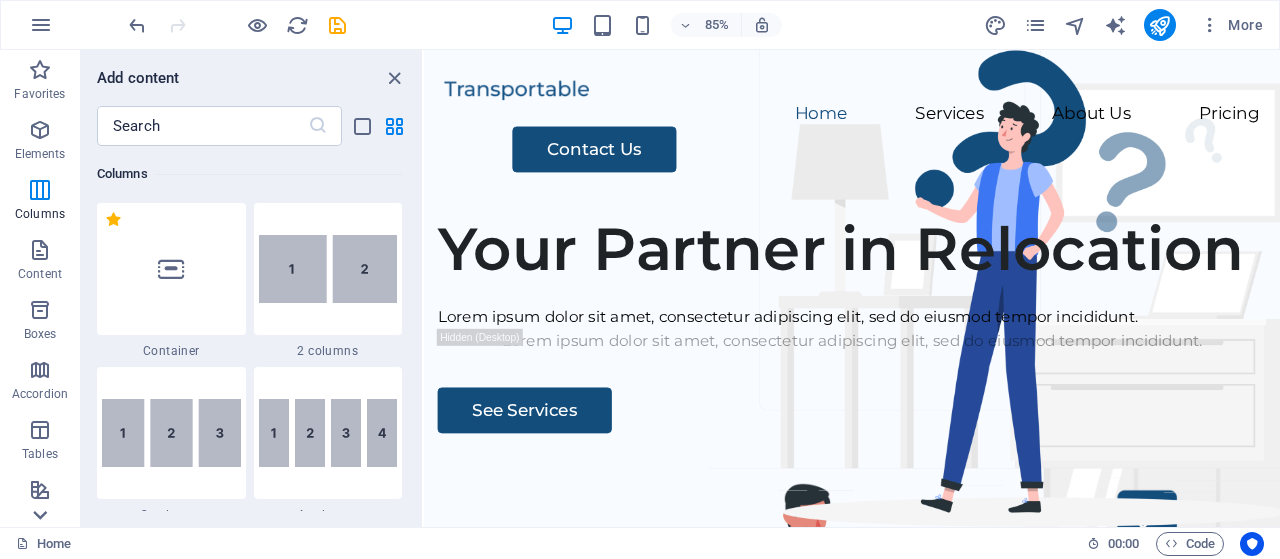 click 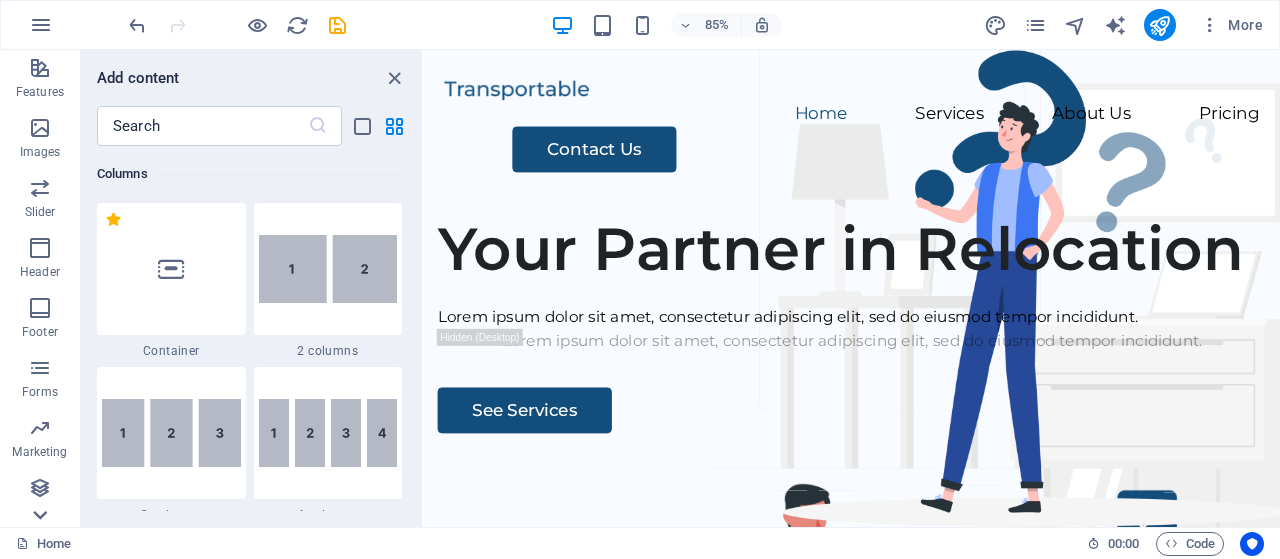 scroll, scrollTop: 422, scrollLeft: 0, axis: vertical 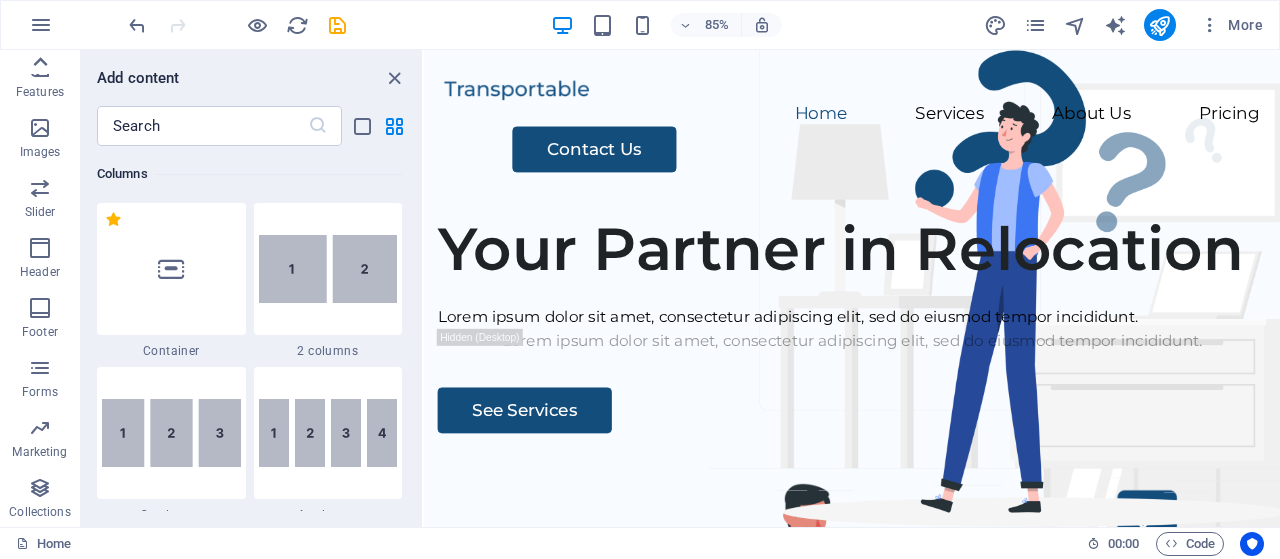 click 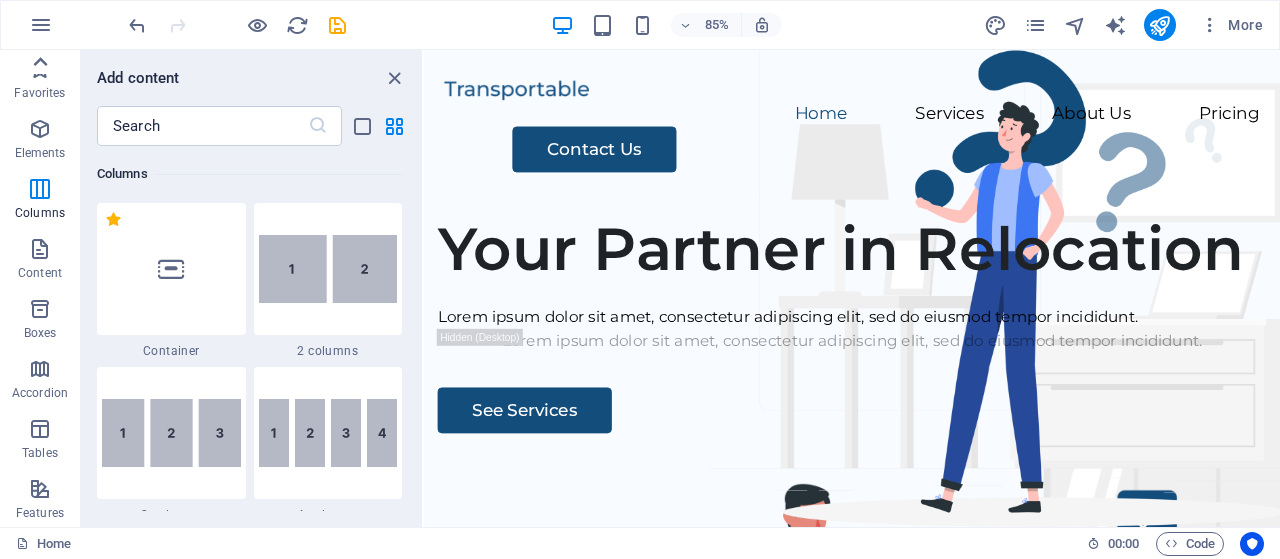 scroll, scrollTop: 0, scrollLeft: 0, axis: both 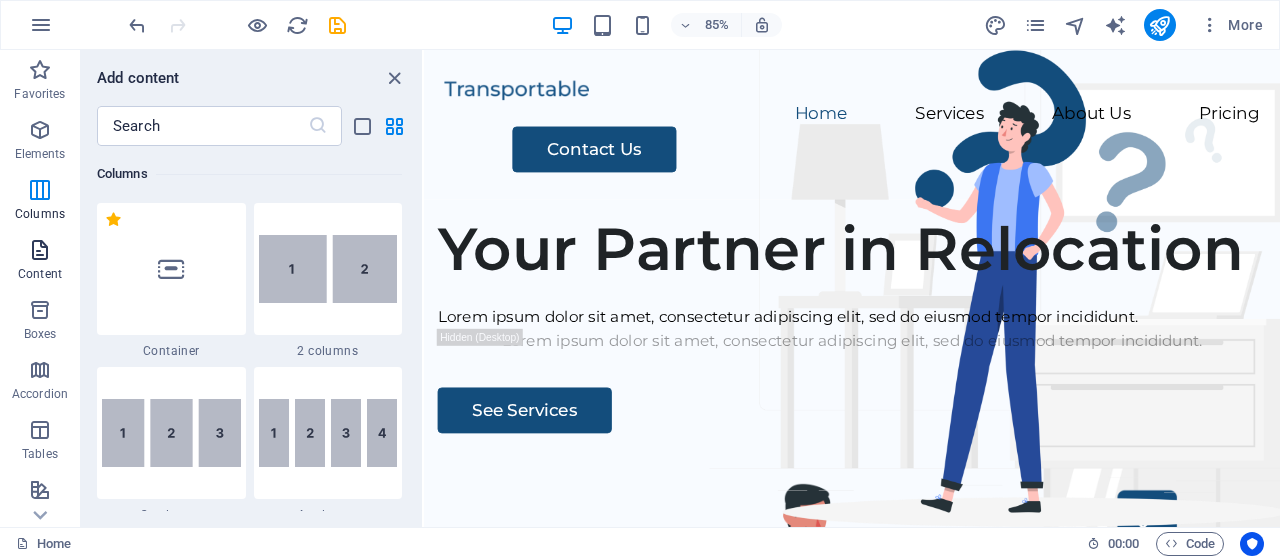 click at bounding box center [40, 250] 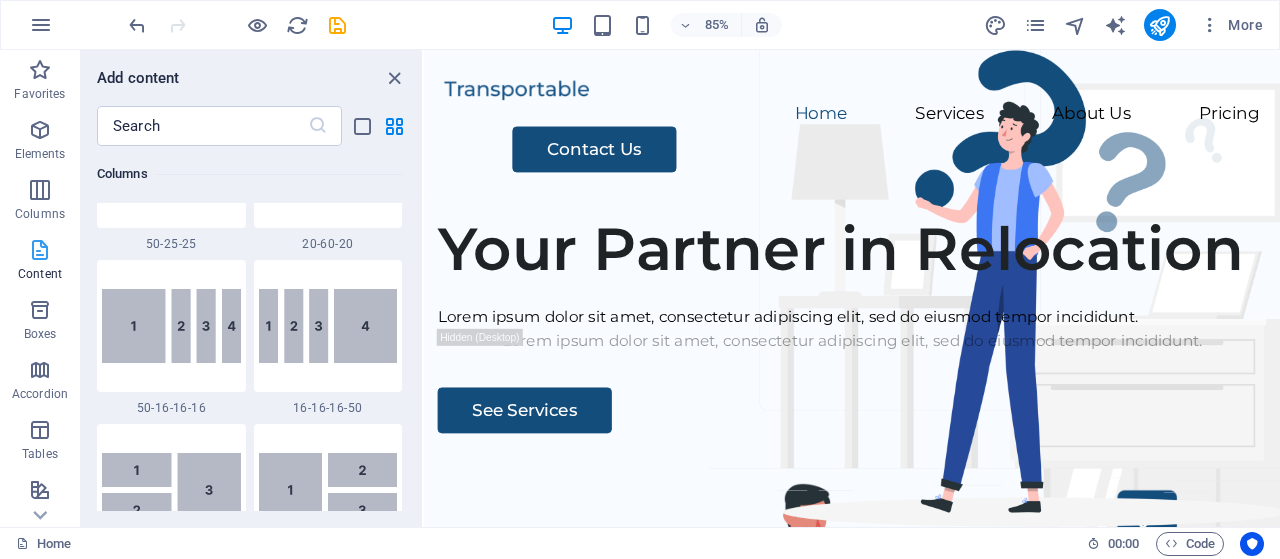 scroll, scrollTop: 3499, scrollLeft: 0, axis: vertical 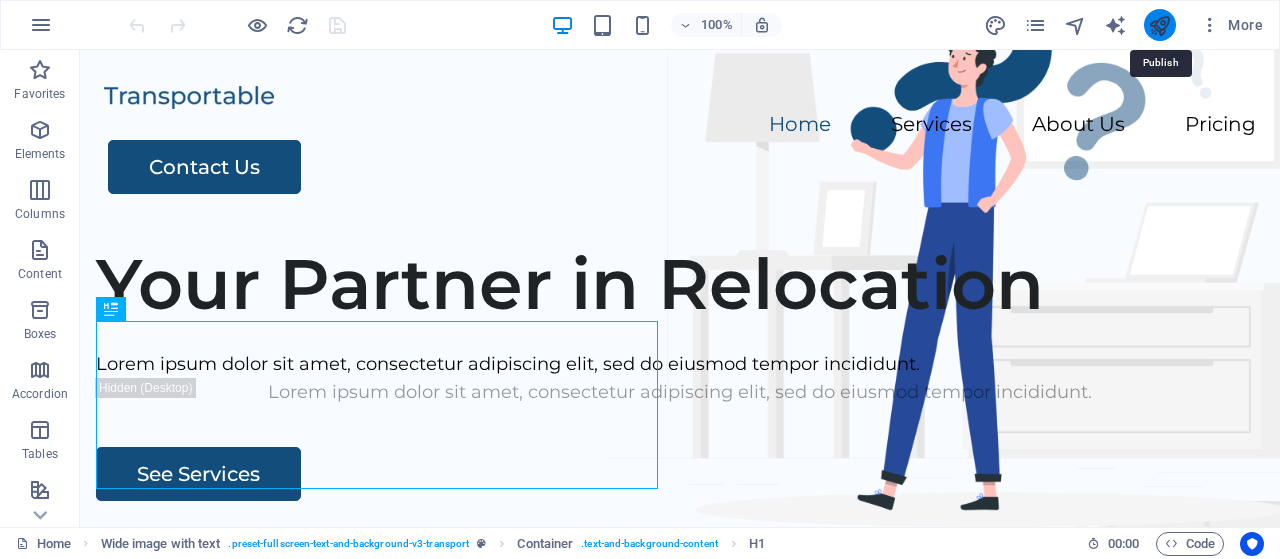 click at bounding box center (1159, 25) 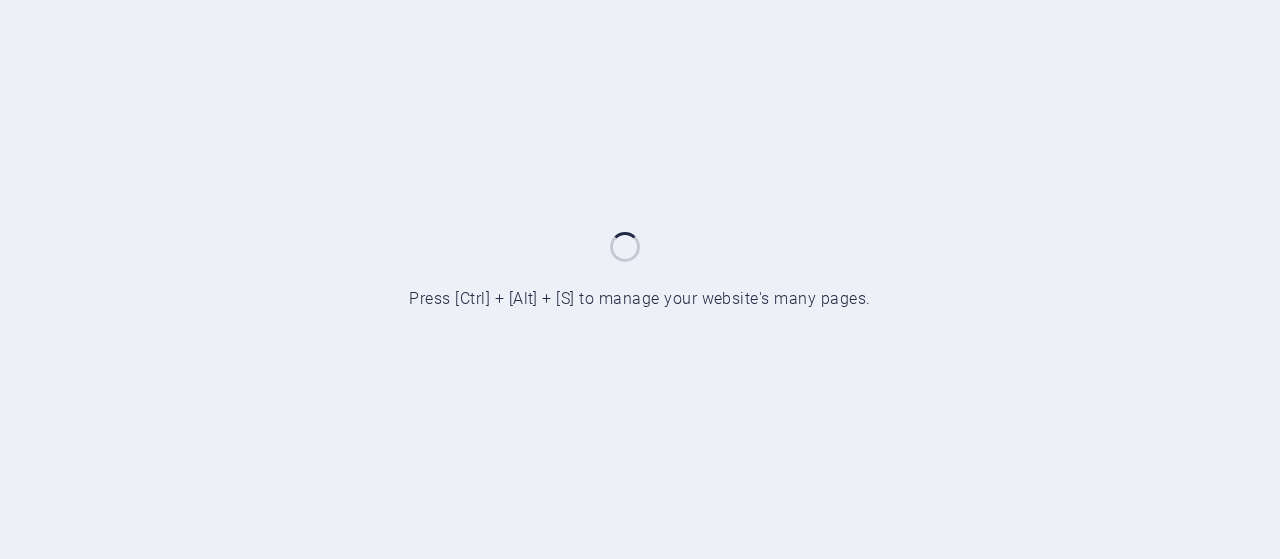 scroll, scrollTop: 0, scrollLeft: 0, axis: both 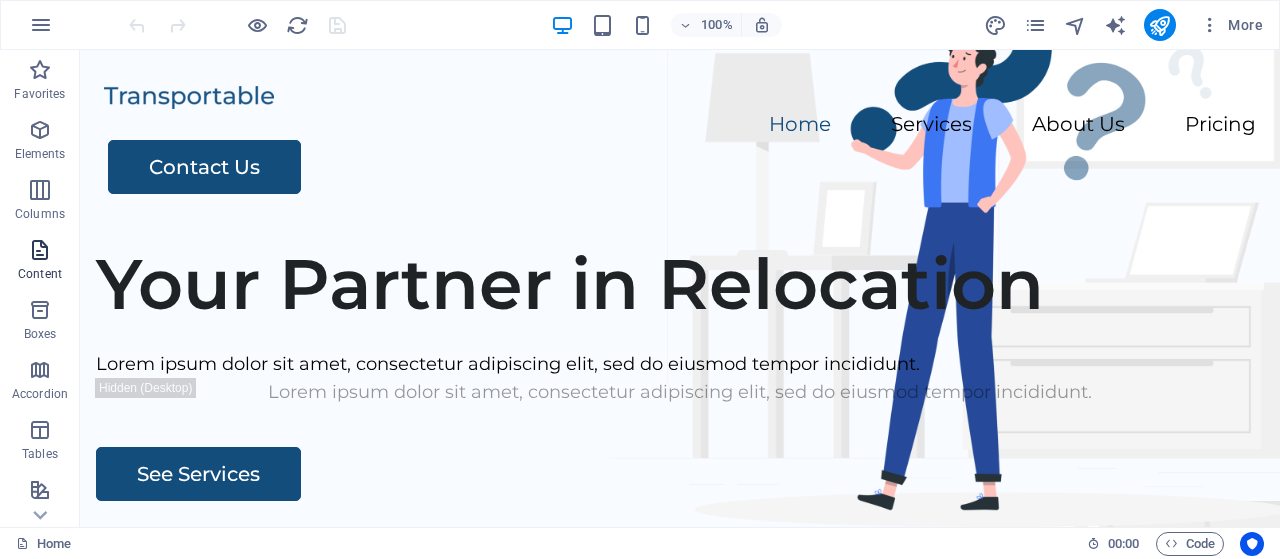 click at bounding box center (40, 250) 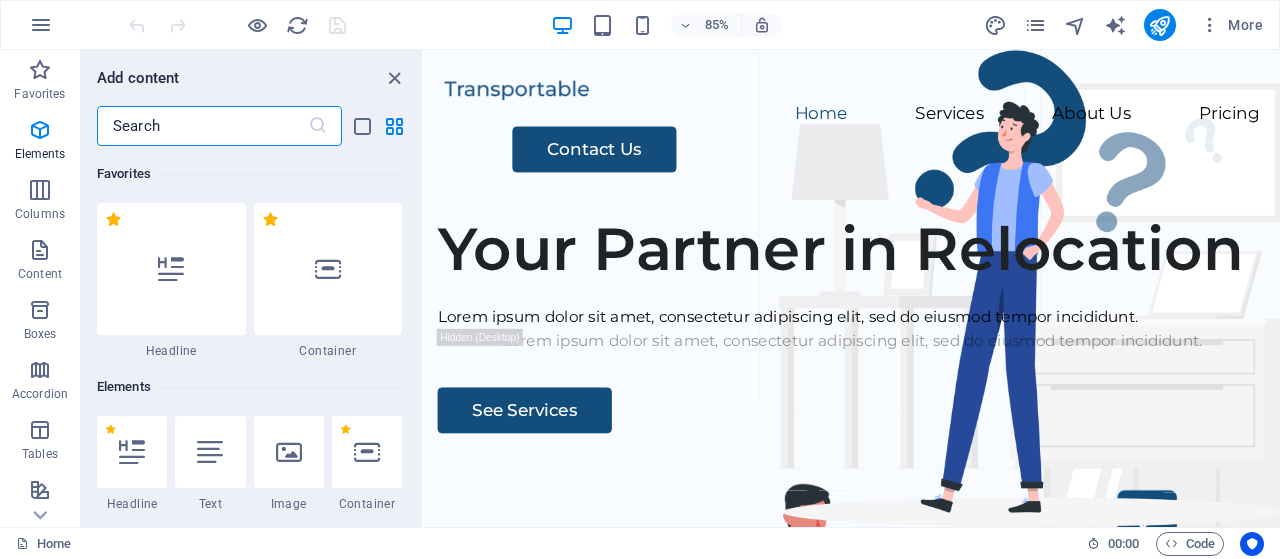 scroll, scrollTop: 3499, scrollLeft: 0, axis: vertical 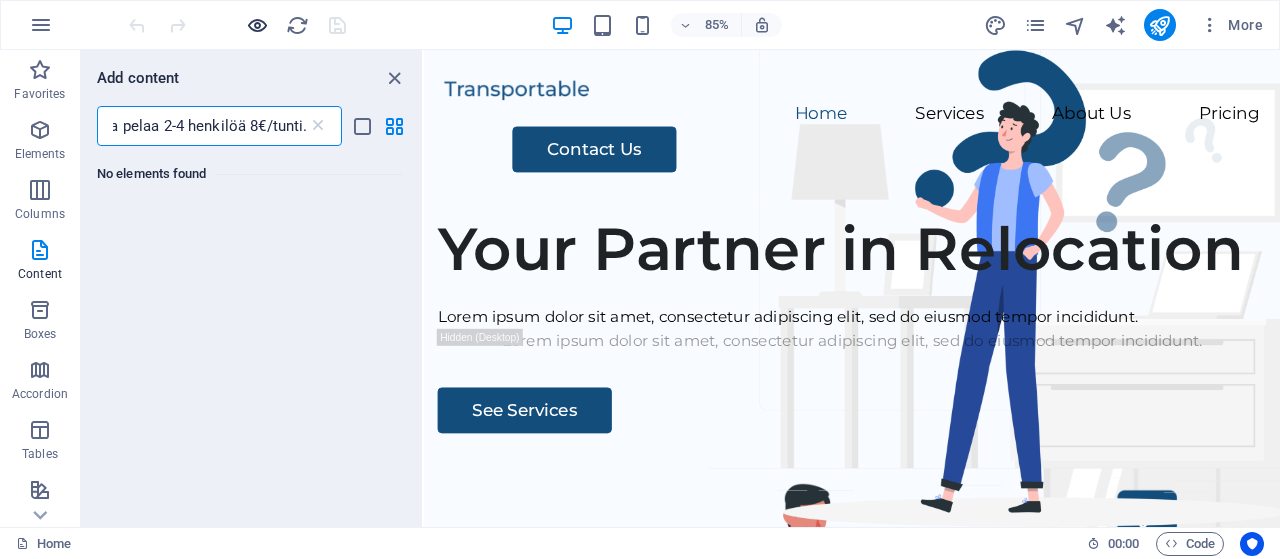 type on "Esimerkiksi: Pickleball on nyt Lievestuoreella. Terviksen tiloissa eli vanhalla tervamäen koululla pelaa 2-4 henkilöä 8€/tunti." 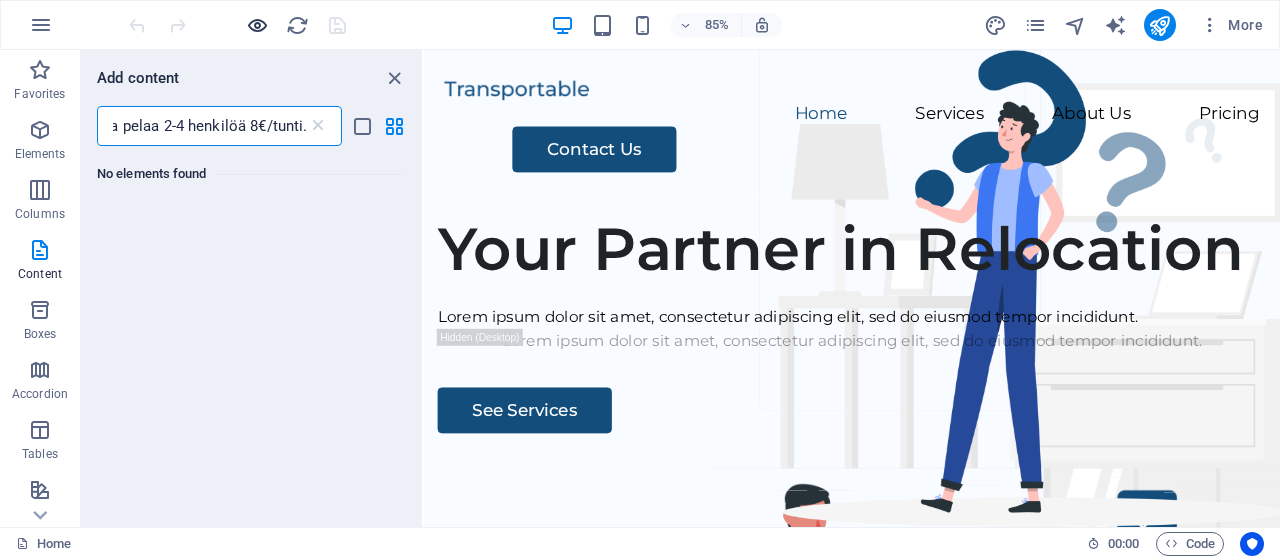 scroll, scrollTop: 0, scrollLeft: 0, axis: both 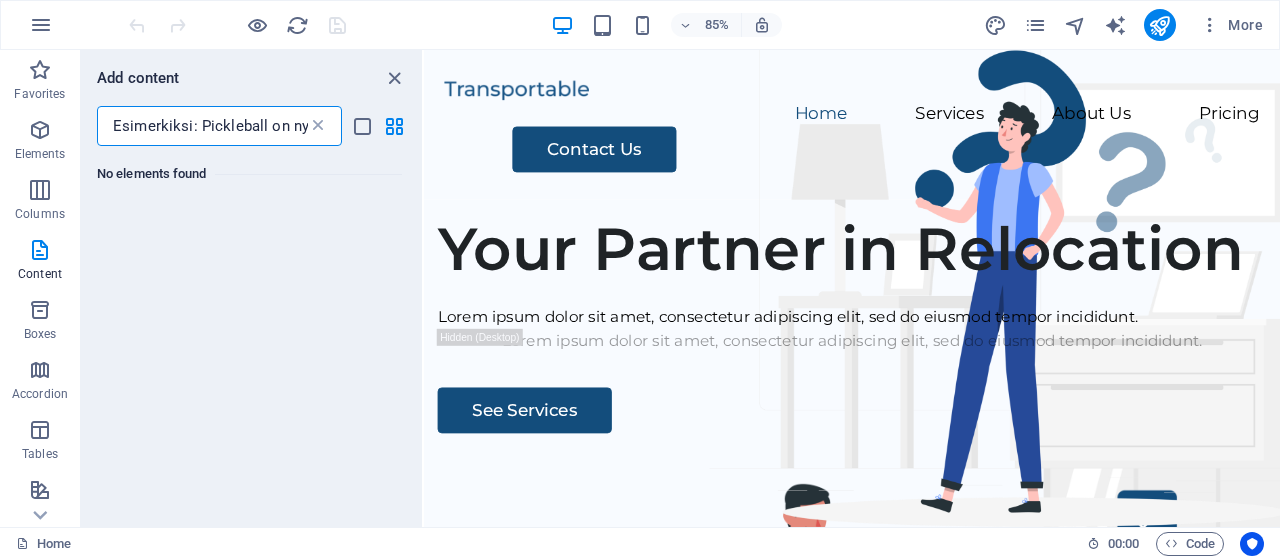 click at bounding box center (318, 126) 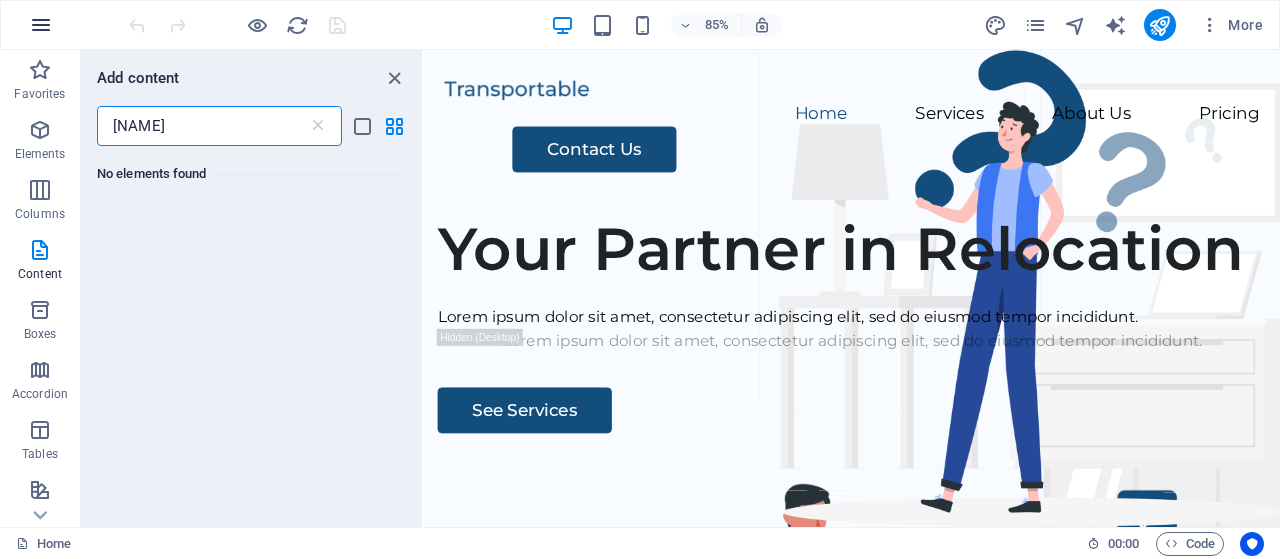 type on "harrasta" 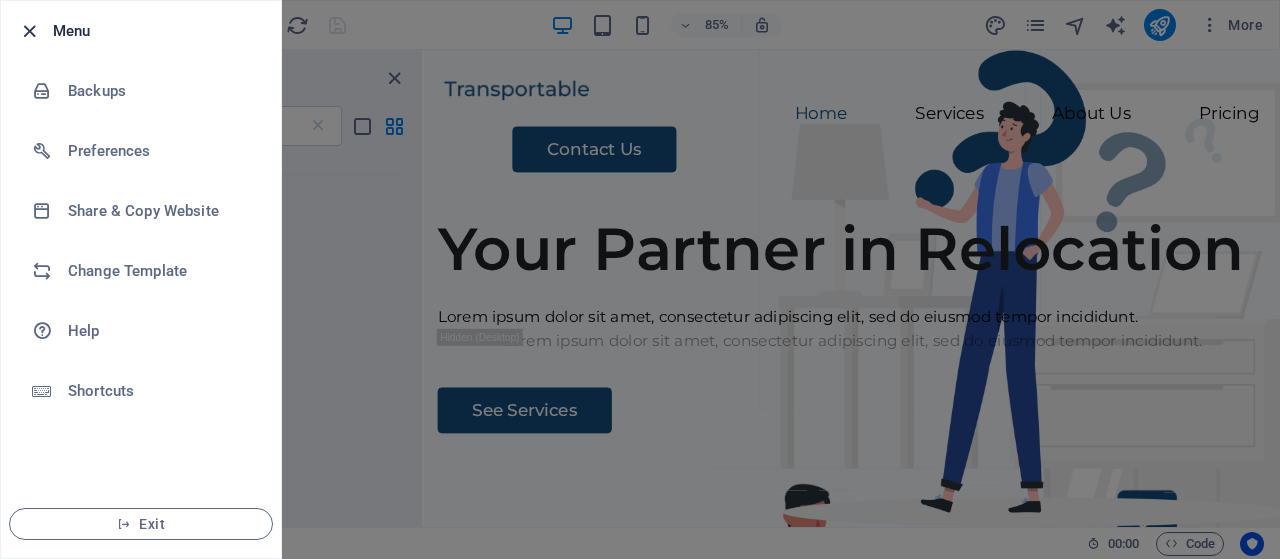 click at bounding box center (29, 31) 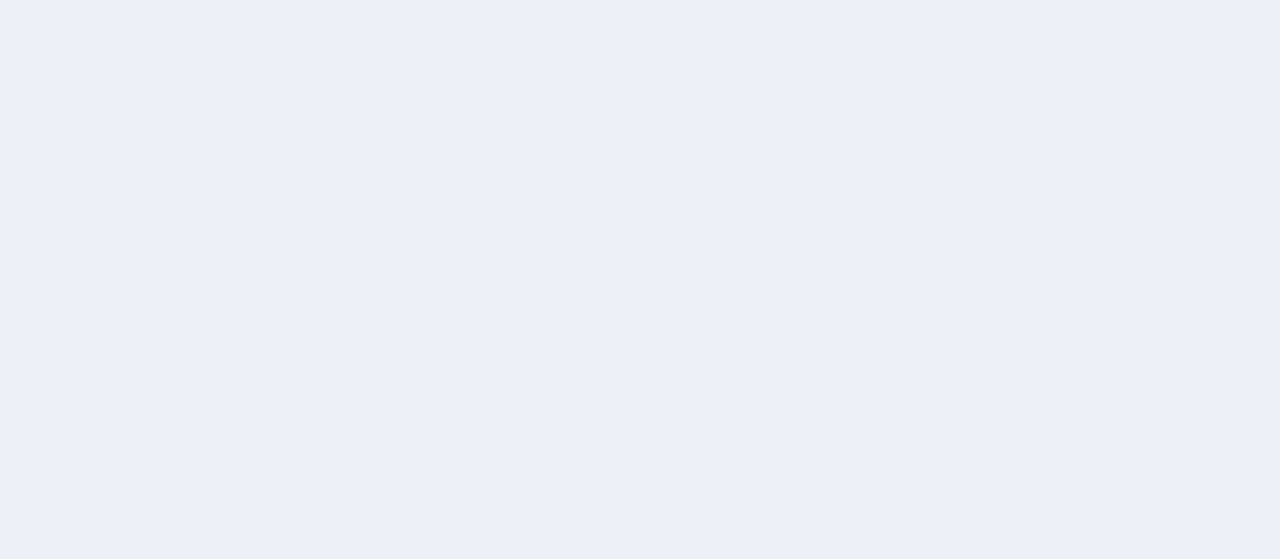 scroll, scrollTop: 0, scrollLeft: 0, axis: both 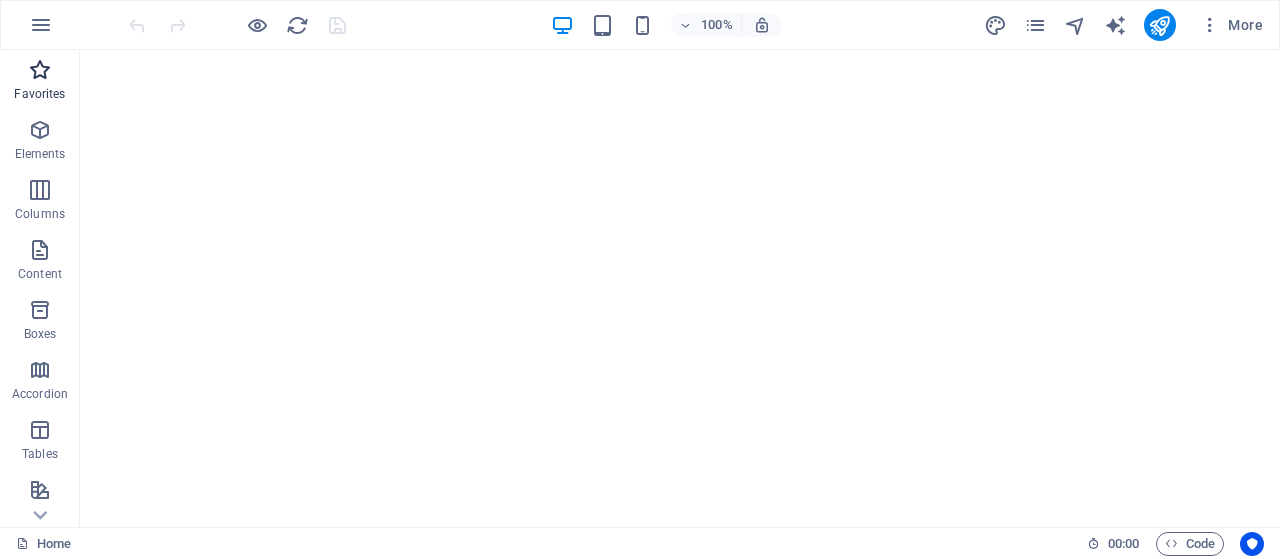 click at bounding box center [40, 70] 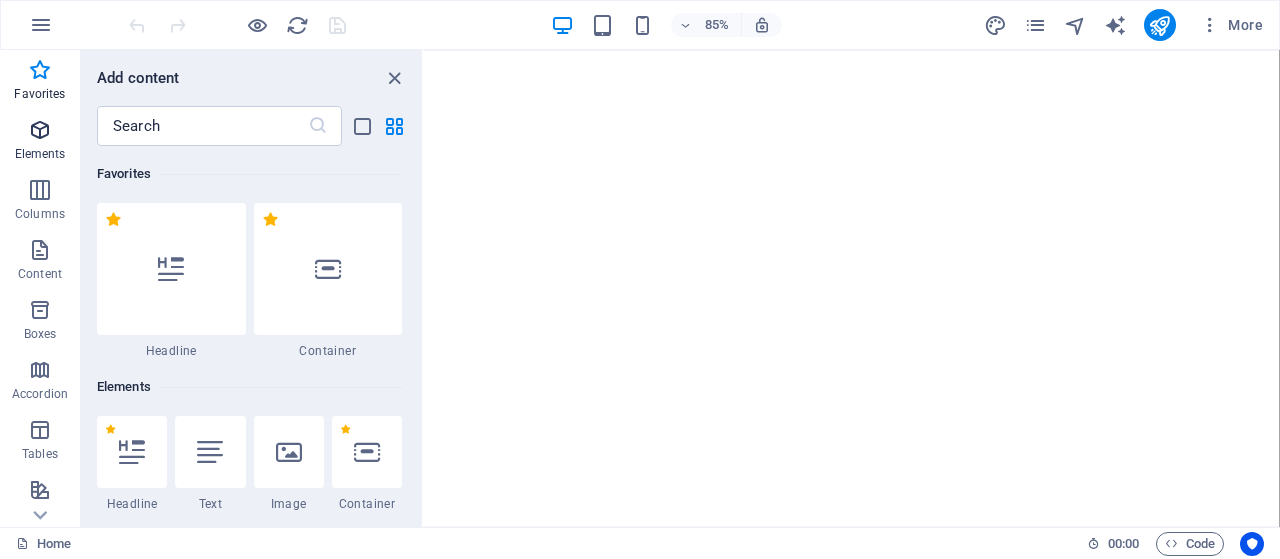 click on "Elements" at bounding box center [40, 154] 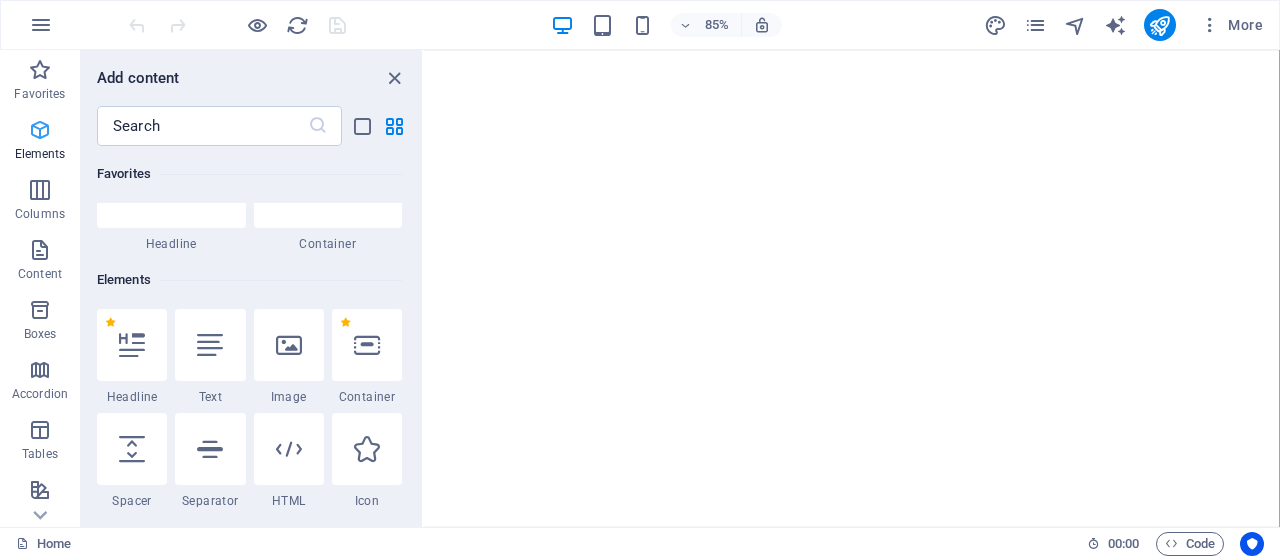 scroll, scrollTop: 213, scrollLeft: 0, axis: vertical 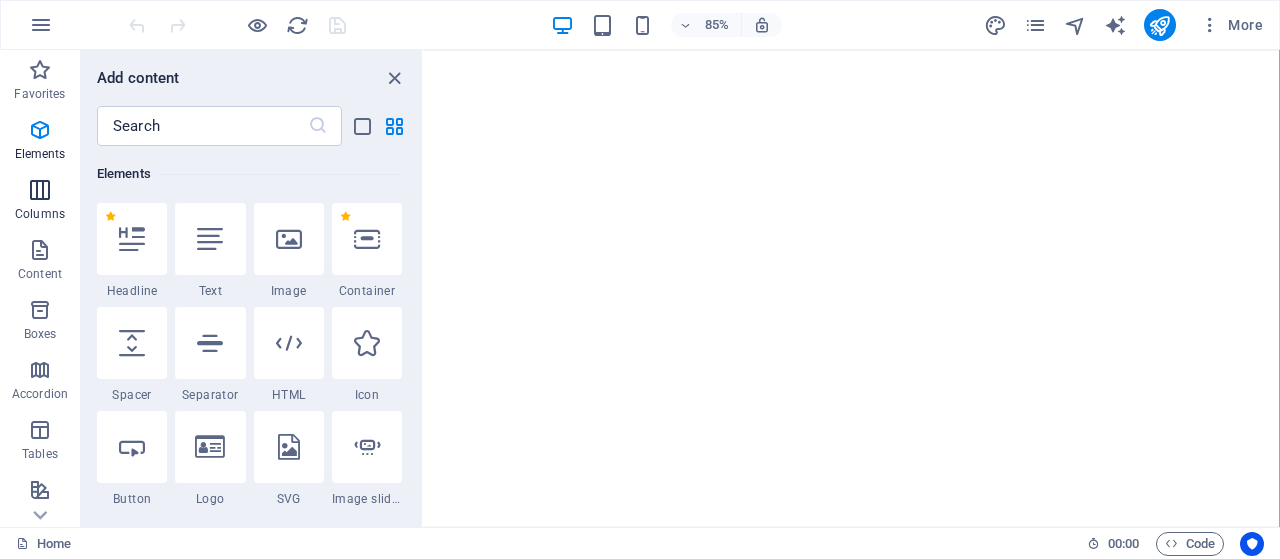 click at bounding box center [40, 190] 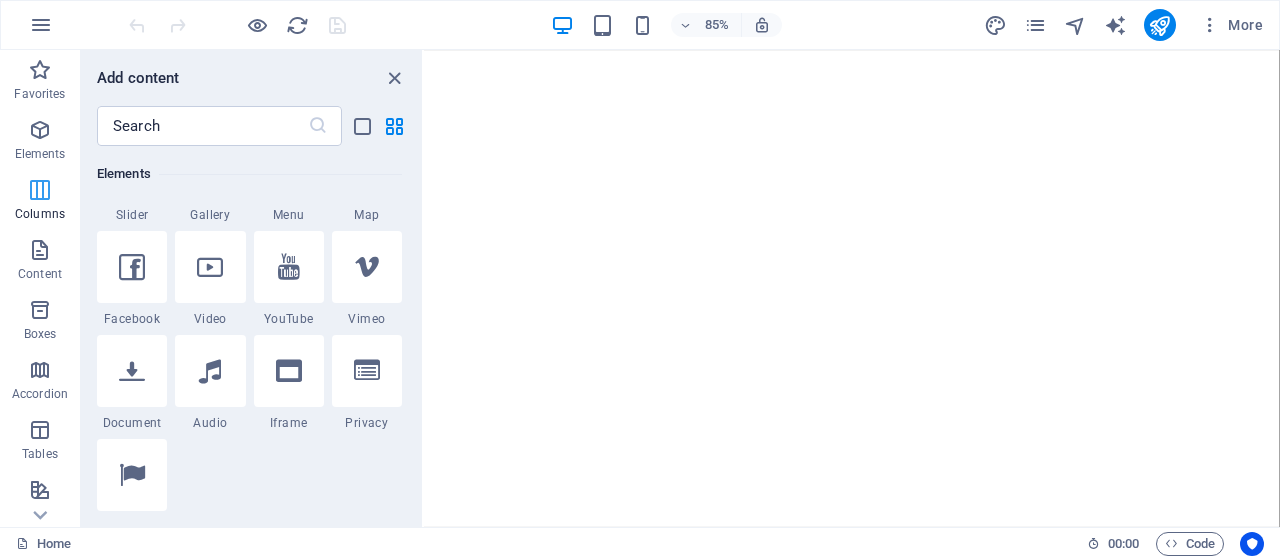 scroll, scrollTop: 990, scrollLeft: 0, axis: vertical 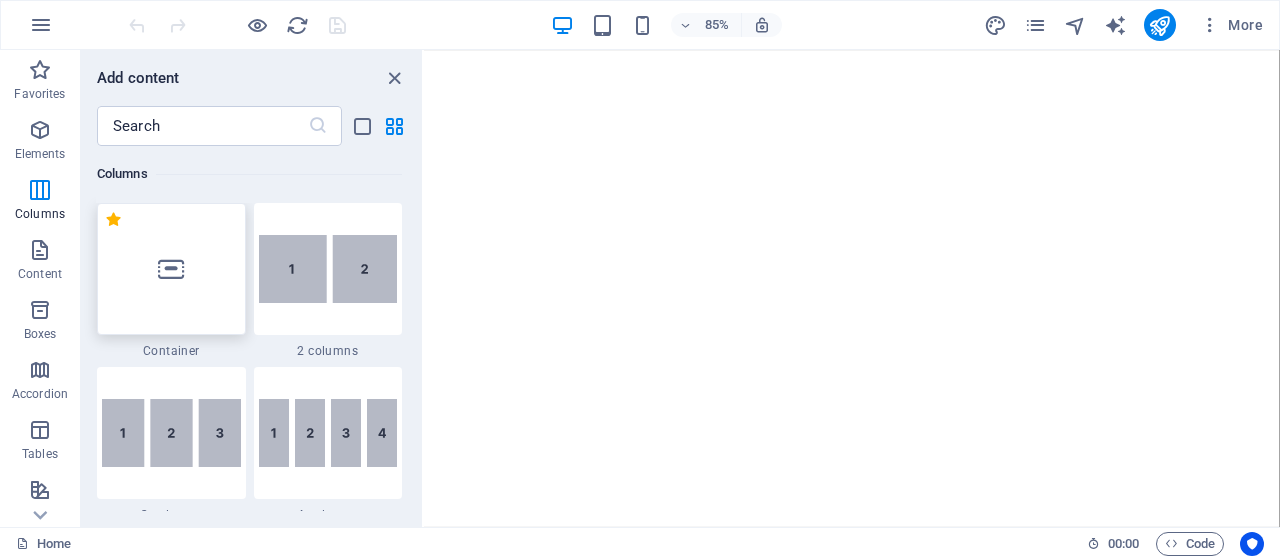 click at bounding box center (171, 269) 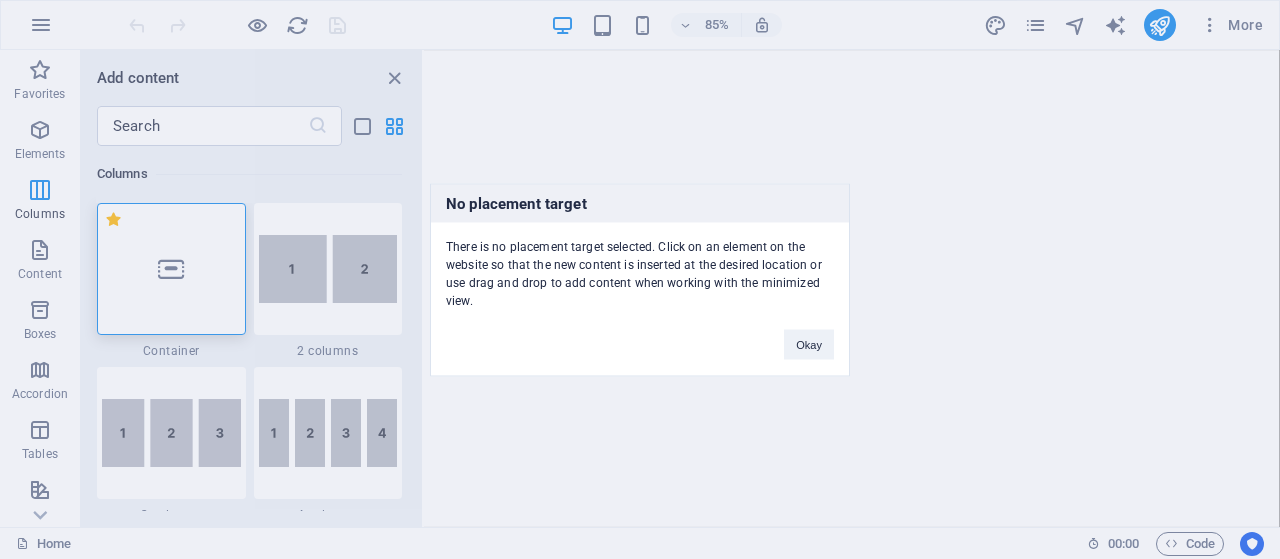 click on "No placement target There is no placement target selected. Click on an element on the website so that the new content is inserted at the desired location or use drag and drop to add content when working with the minimized view. Okay" at bounding box center [640, 279] 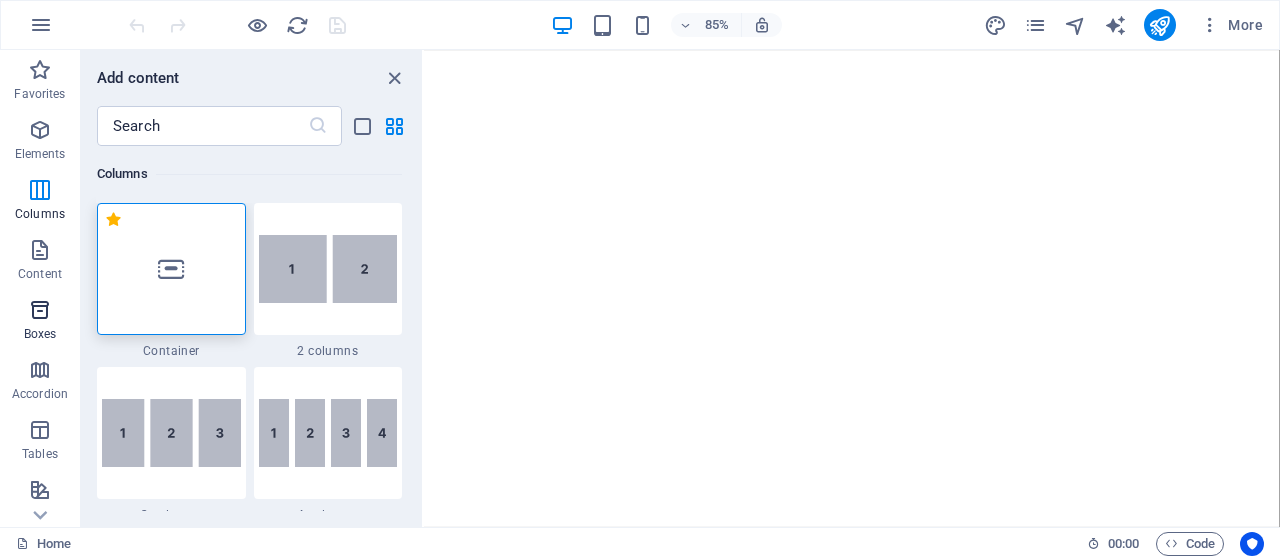 click at bounding box center (40, 310) 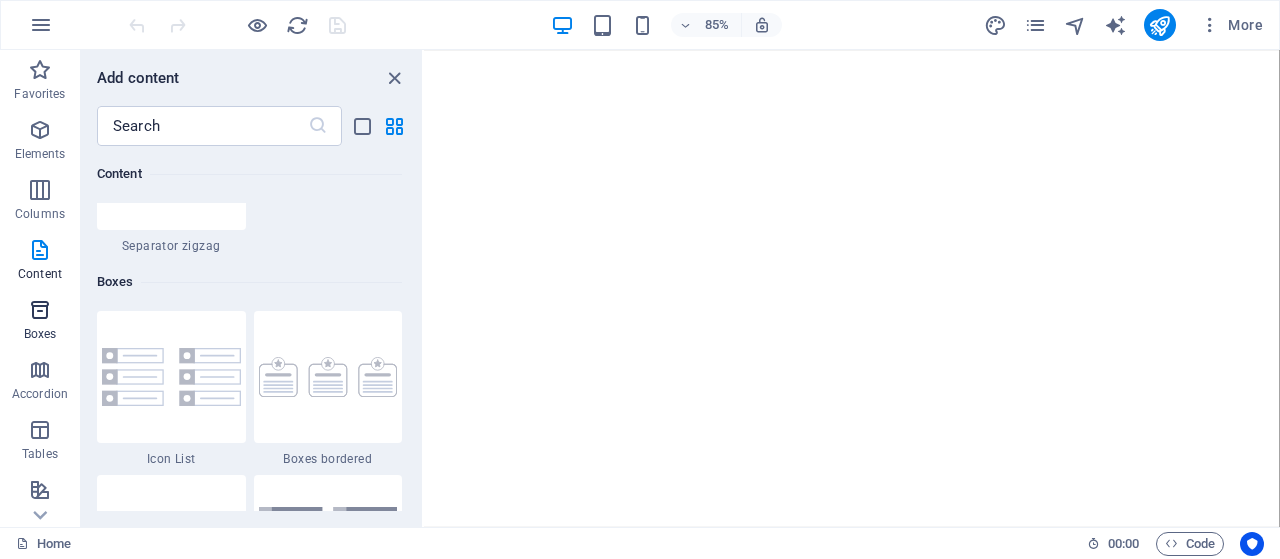 scroll, scrollTop: 5516, scrollLeft: 0, axis: vertical 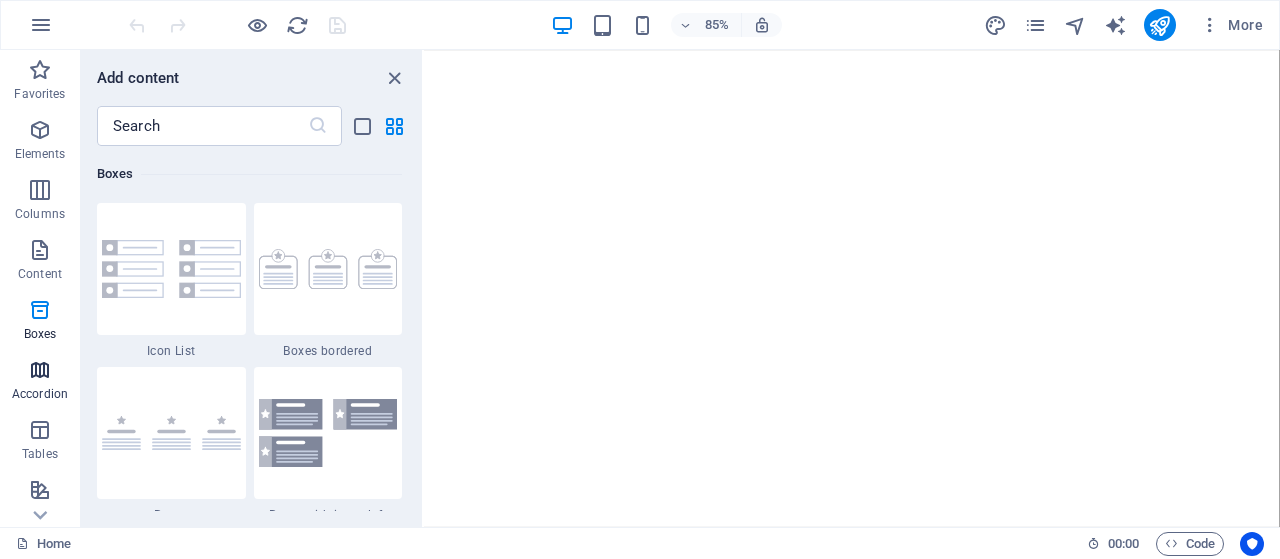 click at bounding box center (40, 370) 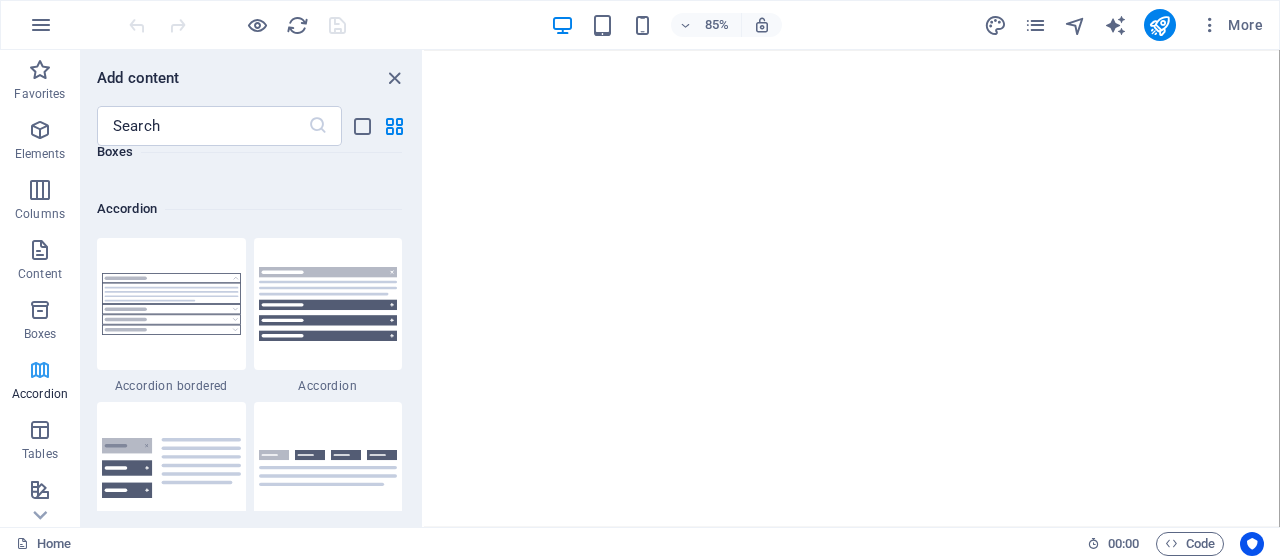 scroll, scrollTop: 6385, scrollLeft: 0, axis: vertical 